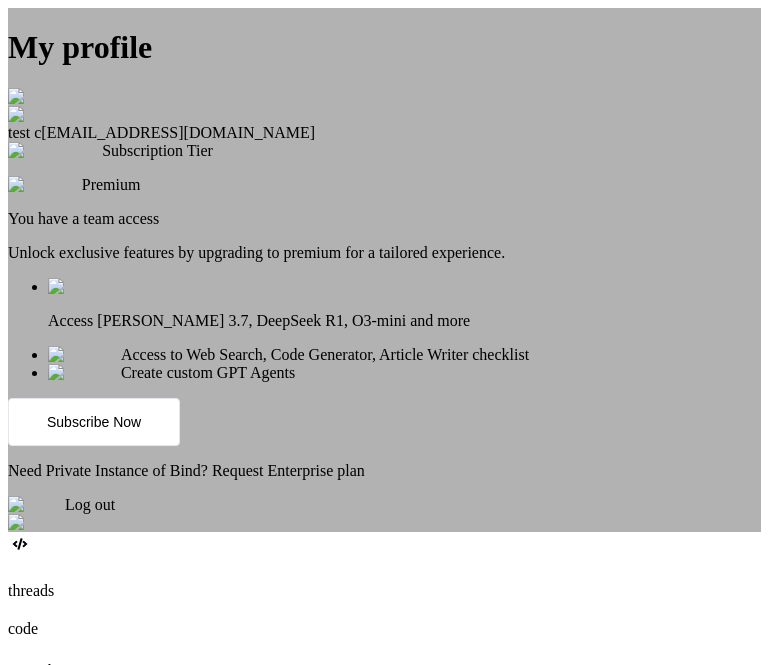 scroll, scrollTop: 0, scrollLeft: 0, axis: both 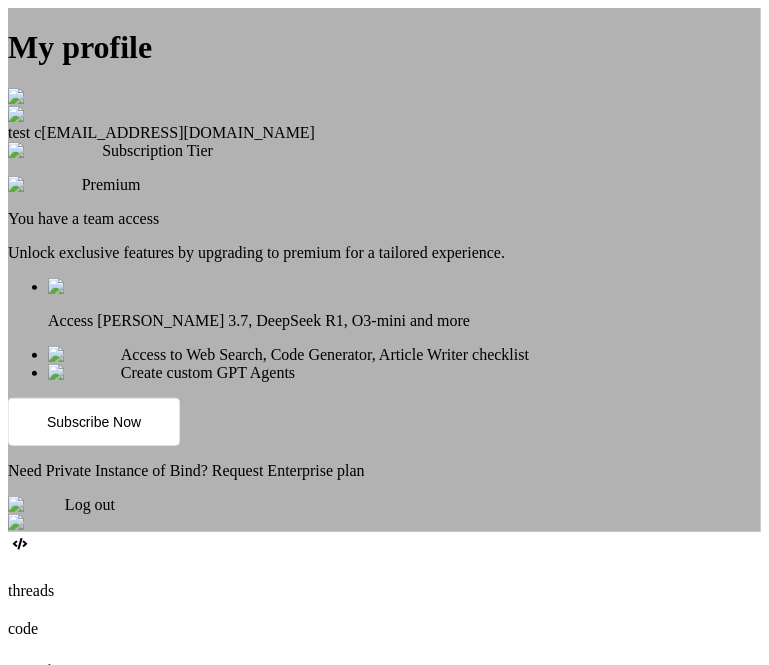 click at bounding box center (32, 97) 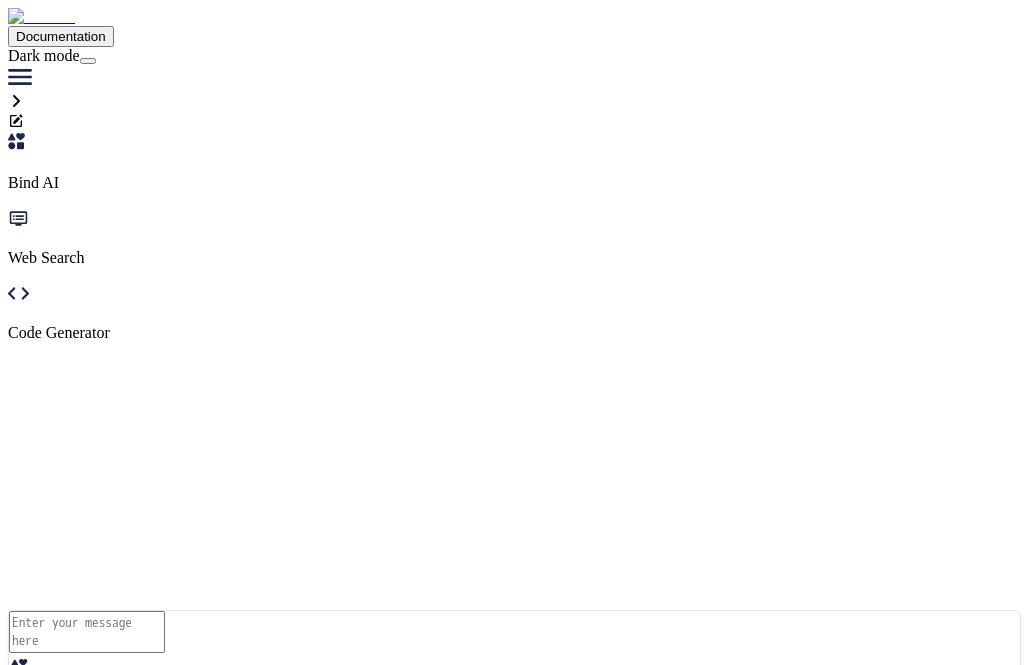 scroll, scrollTop: 0, scrollLeft: 0, axis: both 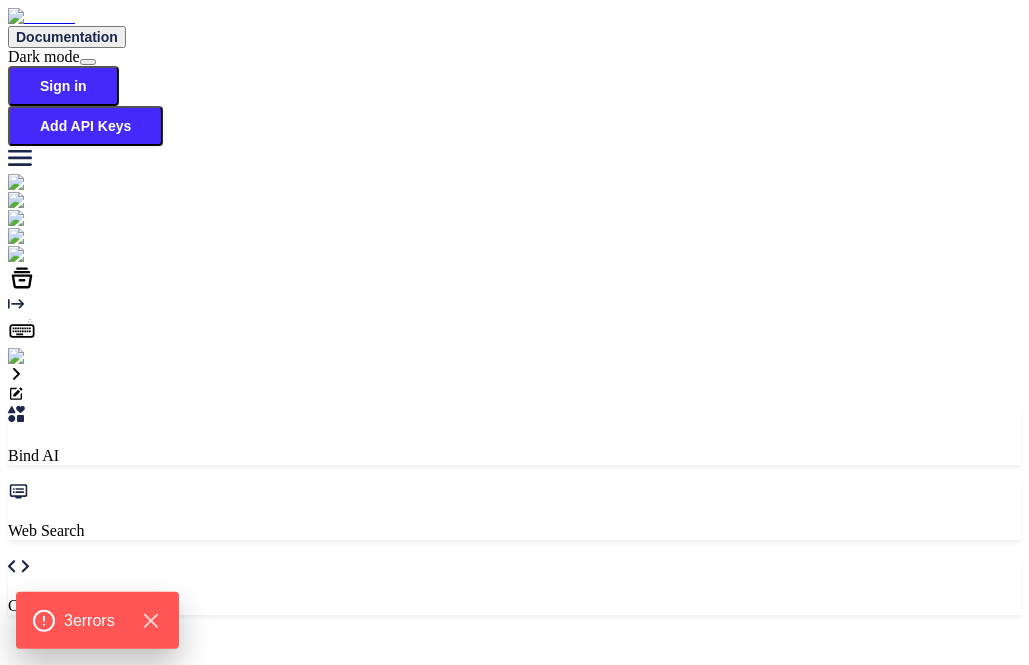 click on "GPT-4o min.." at bounding box center (514, 1074) 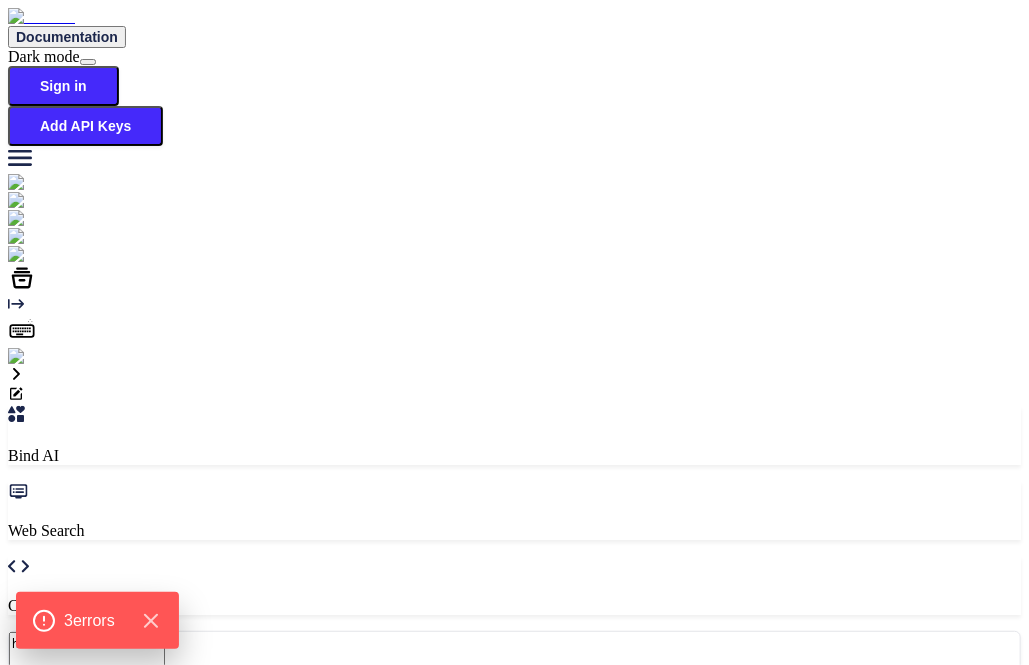 click on "Ultra Models Gemini 2.5 Pro Google's advanced multimodal AI model capable of understanding and generating text, images, audio, and code with enhanced reasoning and context awareness 1M O3 Comparable to Claude 3.7 Sonnet, superior intelligence 200K Claude 4 Sonnet Claude's most intelligent model 200K Gemini 2.5 flash Lightweight, high-speed AI model by Google optimized for fast on-device tasks with efficient performance. 1M DeepSeek R1 (671B-Full) Full version of R1, served via DeepSeek API 131K Claude 3.7 Sonnet (Anthropic) Claude's most intelligent model 200K O4 mini OpenAI's most advanced reasoning model series 200K DeepSeek R1 (70B-Distill US Hosted) Reasoning at 1000 tokens/second, beats GPT-o1 & Claude 3.5 Sonnet 128k" at bounding box center (514, 1516) 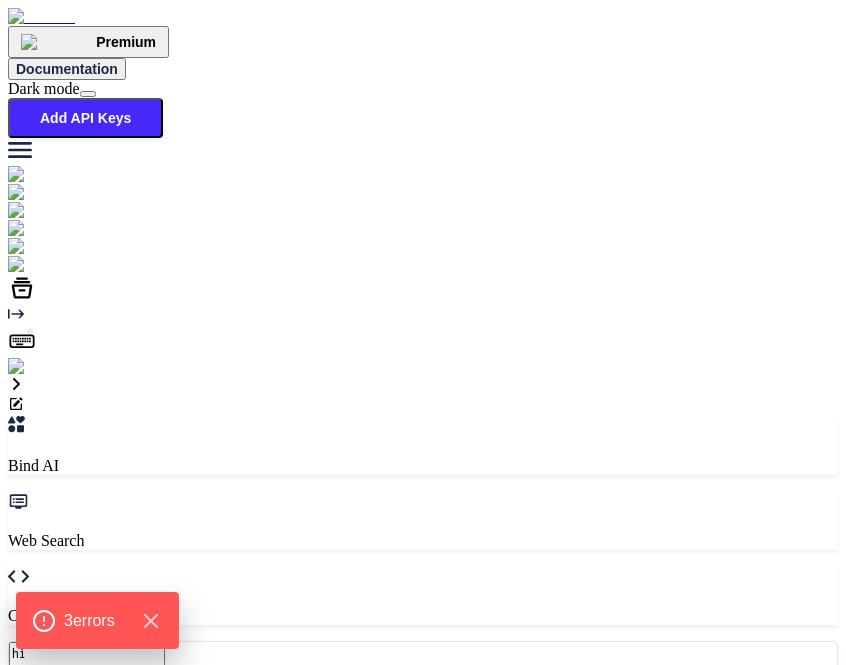 click on "(e.g. GPT-4o)" at bounding box center (140, 913) 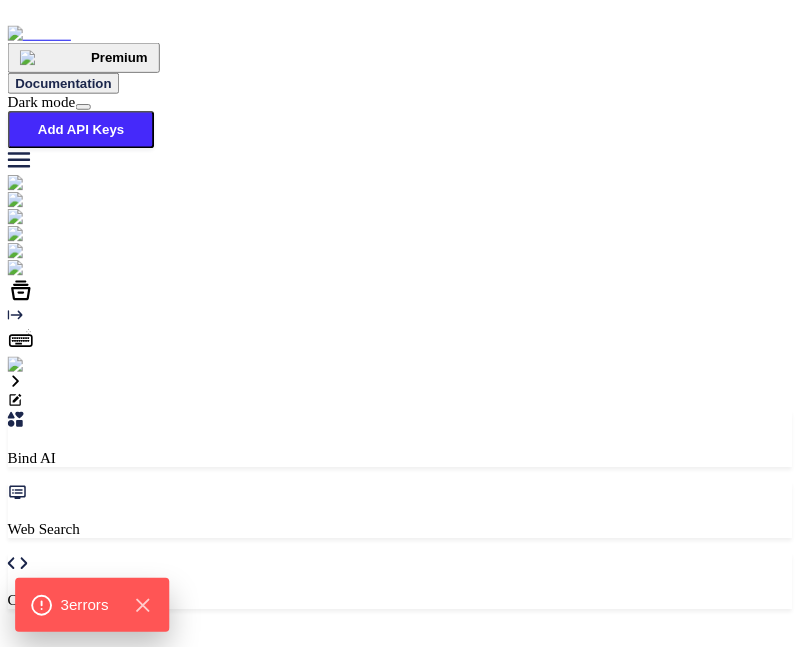 scroll, scrollTop: 7, scrollLeft: 0, axis: vertical 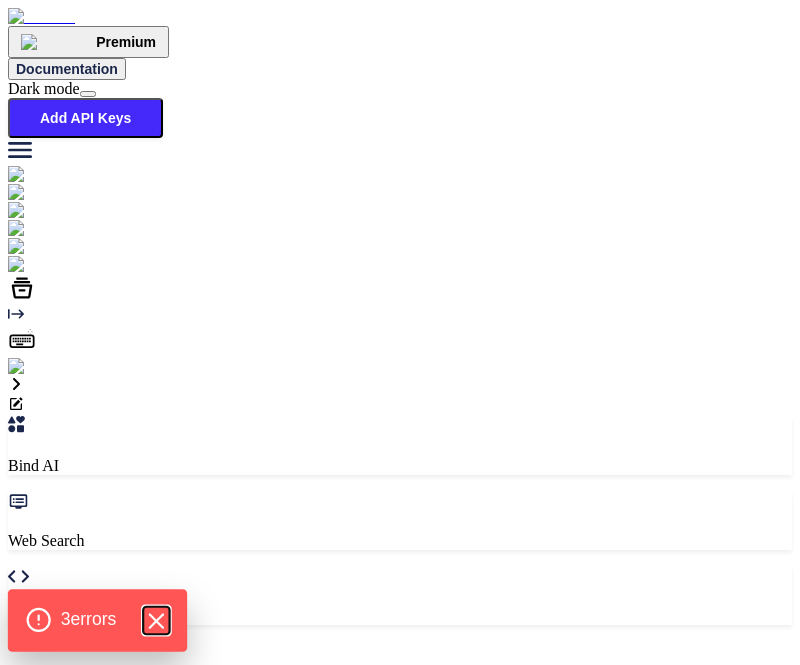 click 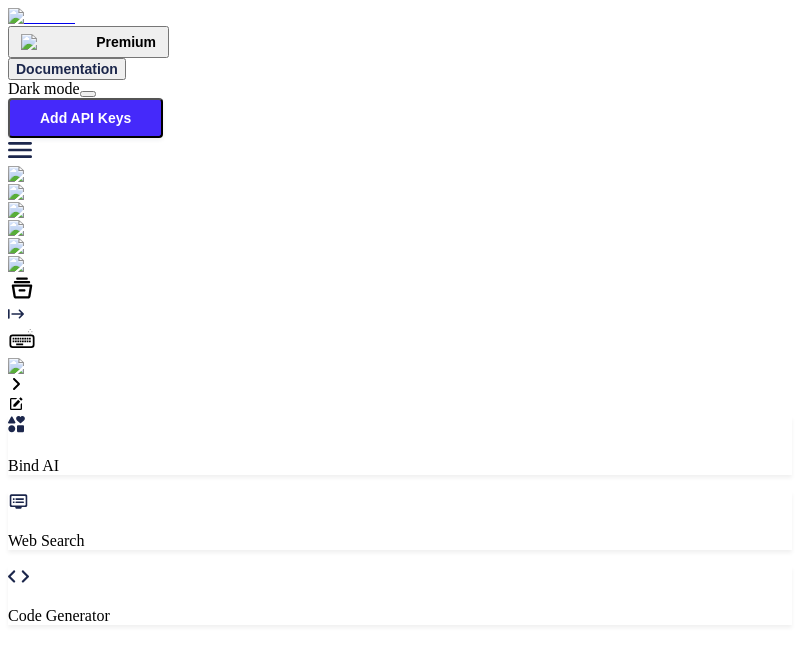 click on "Created with Pixso." at bounding box center [400, 341] 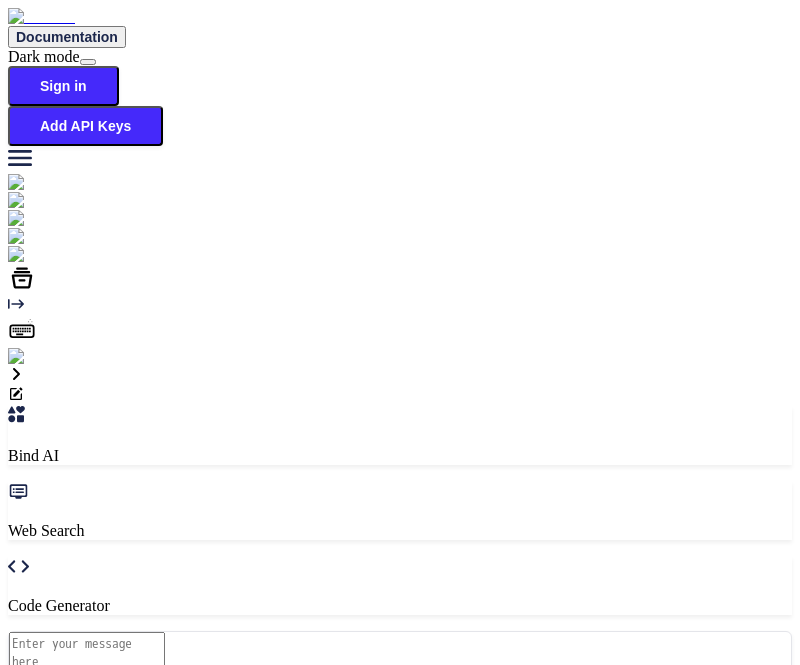 click at bounding box center [35, 357] 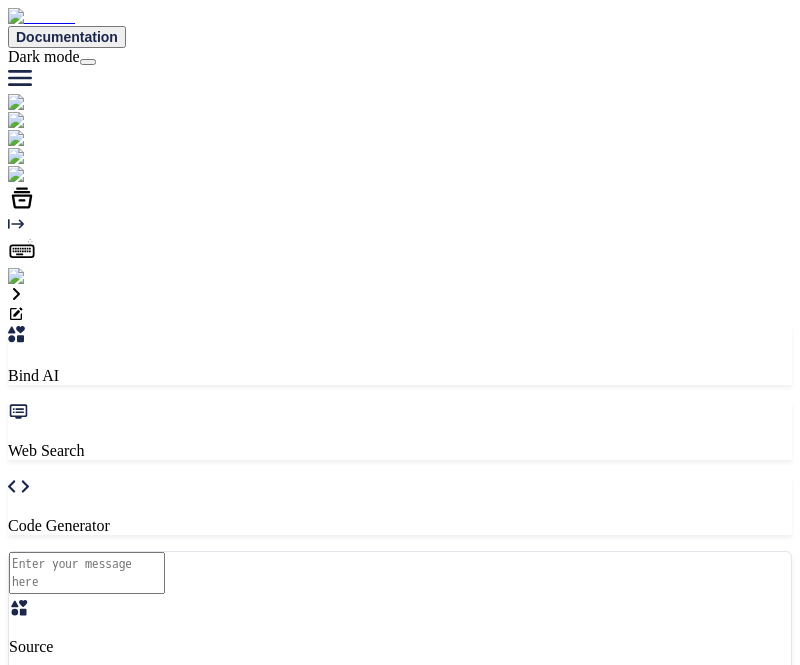 click on "GPT-4o min.." at bounding box center [400, 722] 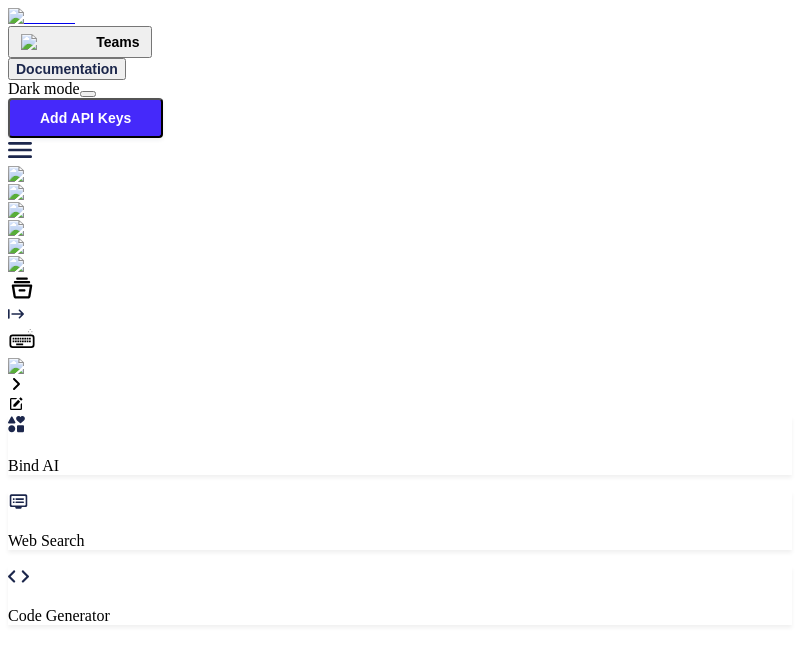 click on "Advanced     (e.g. GPT-4o)" at bounding box center (107, 1165) 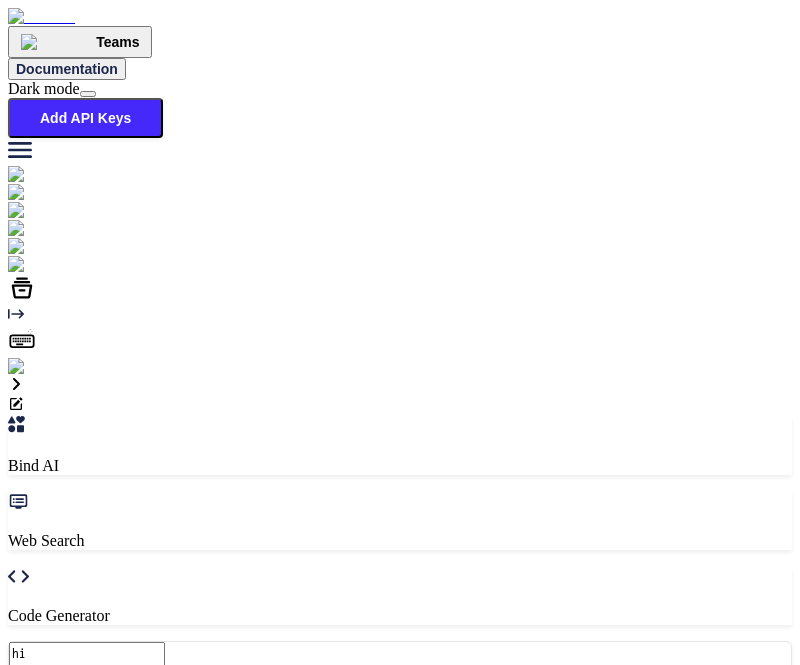 type on "hi" 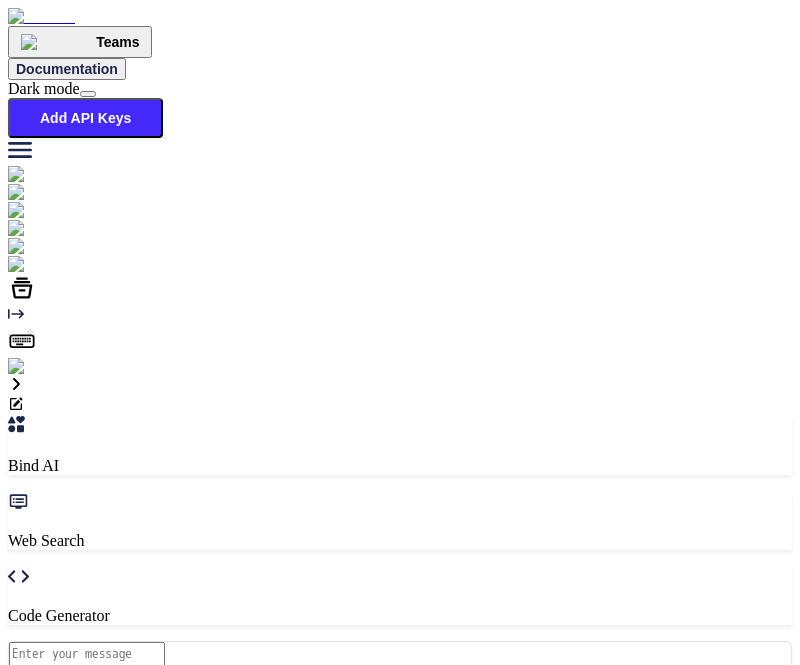 click at bounding box center (87, 663) 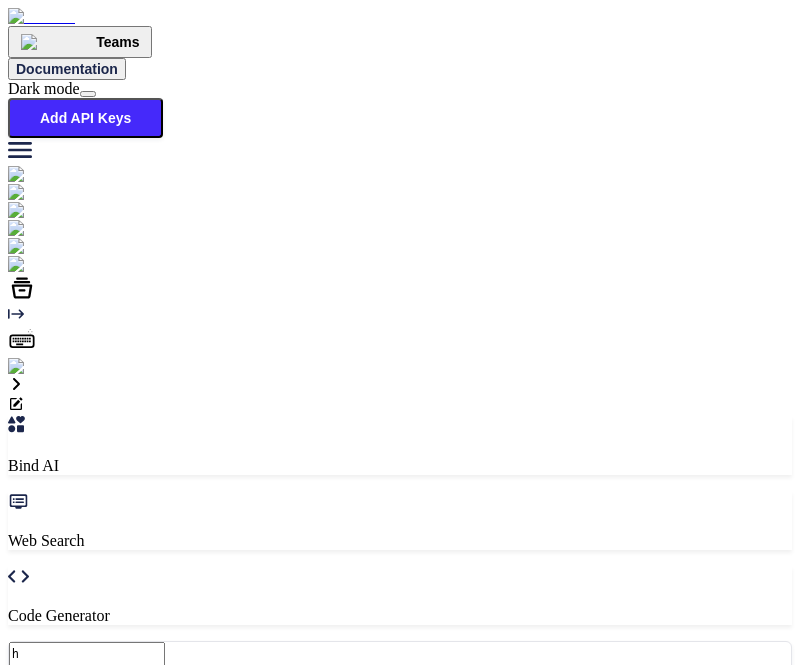 type on "hi" 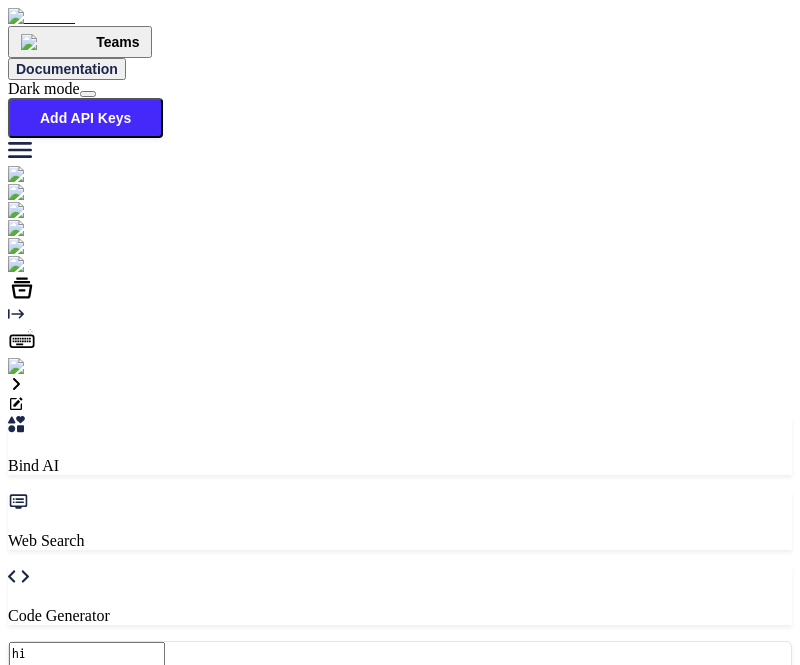 type 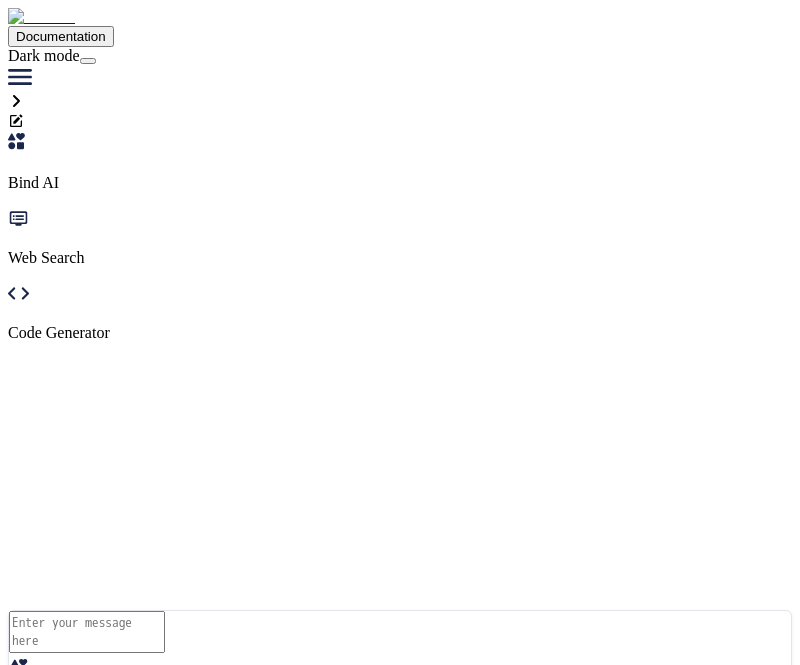 scroll, scrollTop: 0, scrollLeft: 0, axis: both 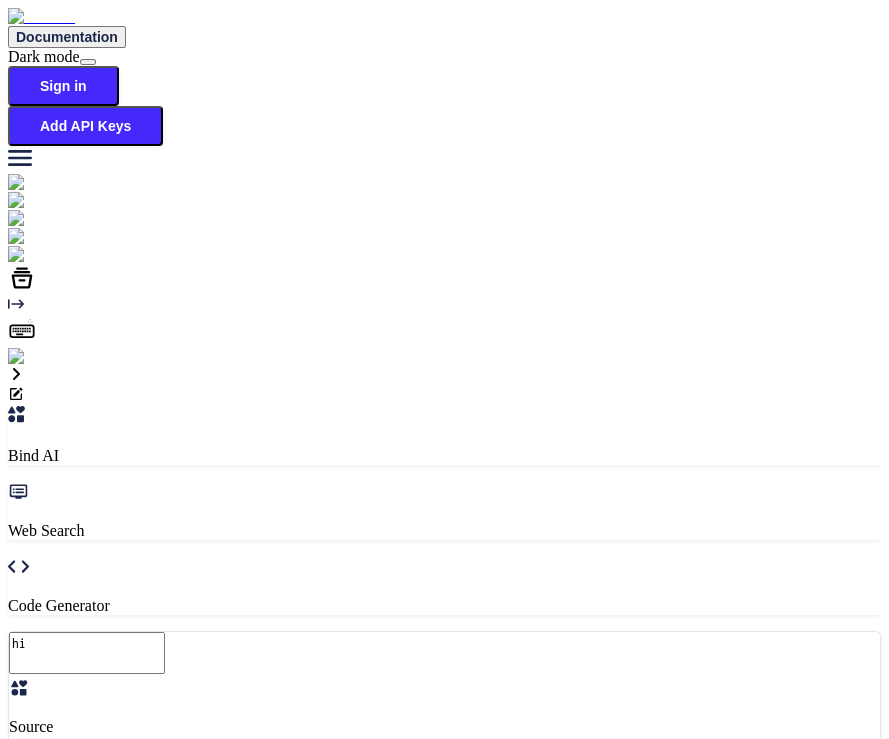 click on "hi" at bounding box center [87, 653] 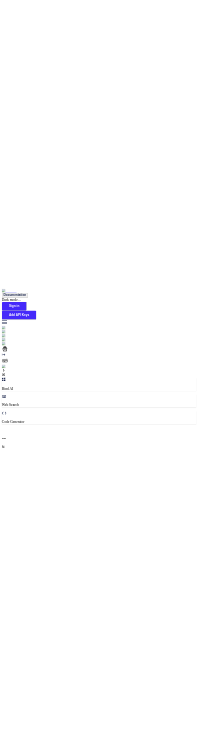 scroll, scrollTop: 6, scrollLeft: 0, axis: vertical 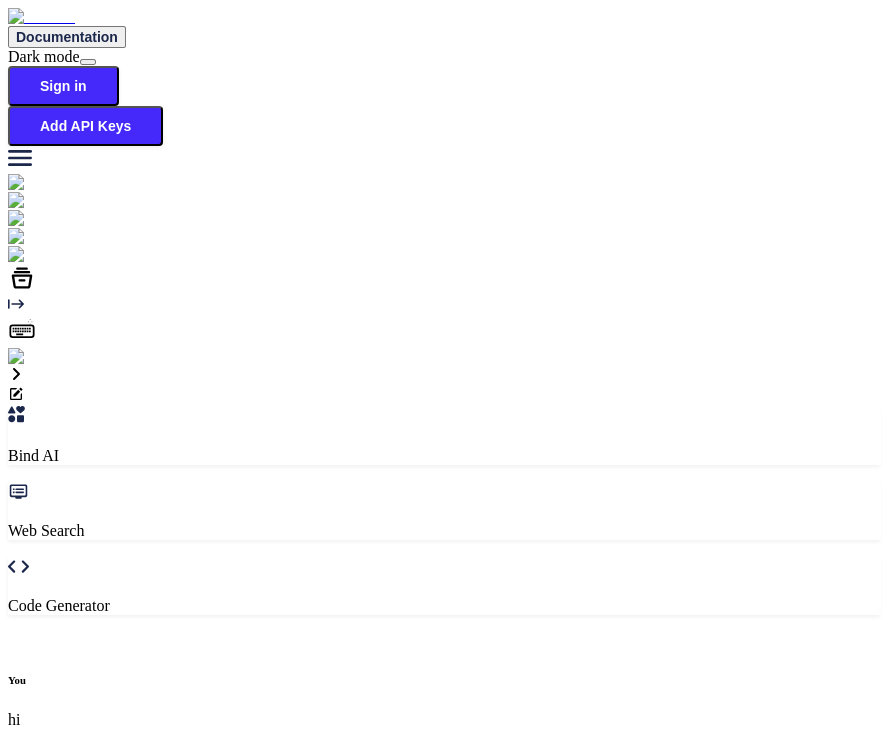 click on "View all Features" at bounding box center (444, 1080) 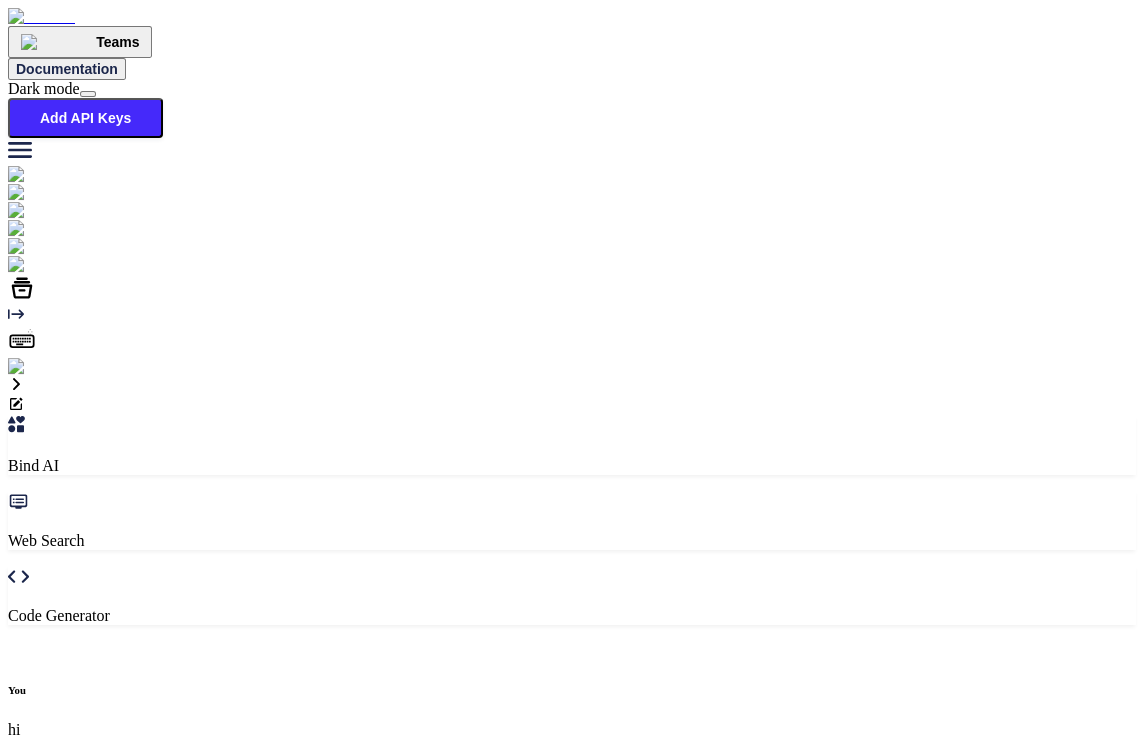 click on "hi" at bounding box center (87, 1002) 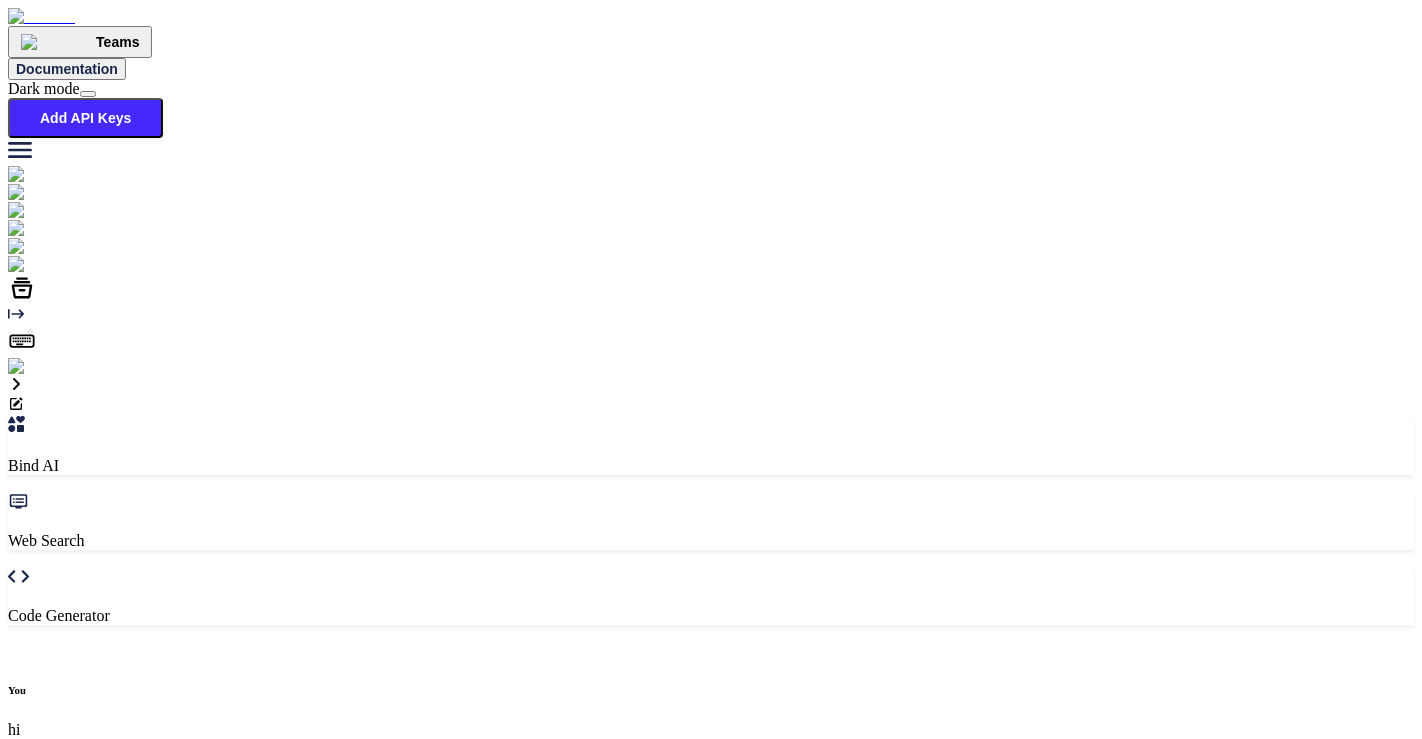 click on "hi" at bounding box center [87, 845] 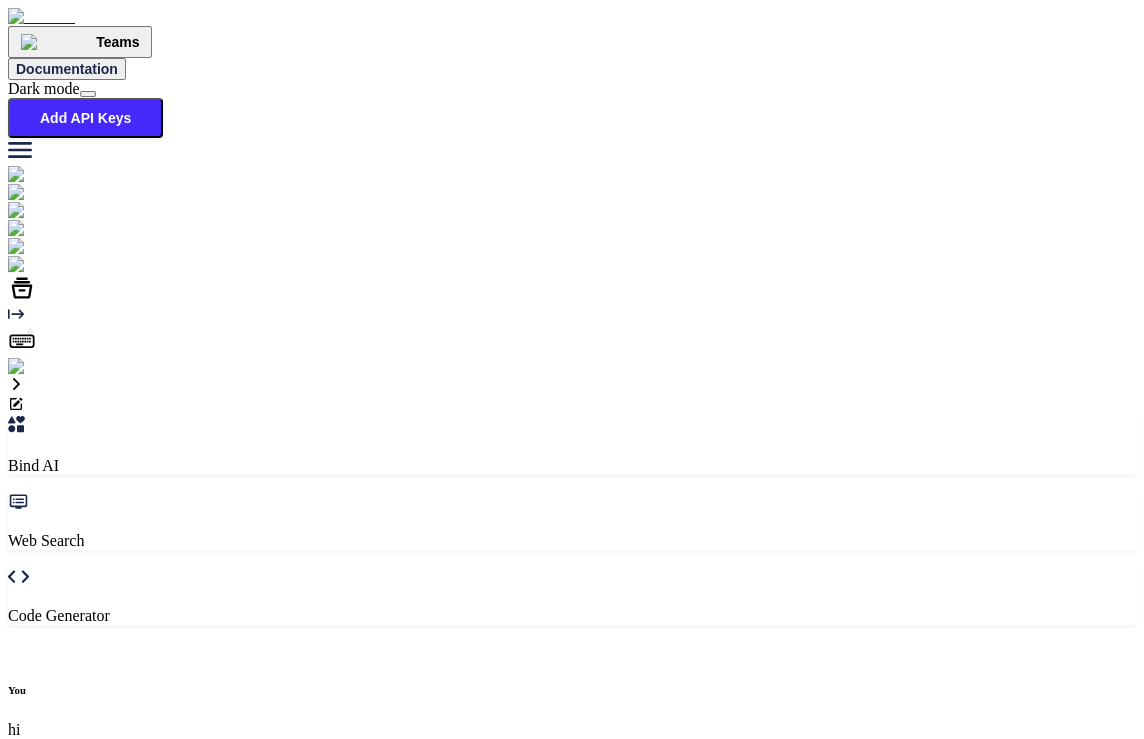 click on "Try again" at bounding box center (572, 798) 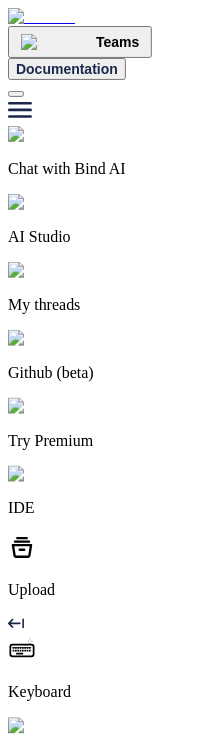 type on "x" 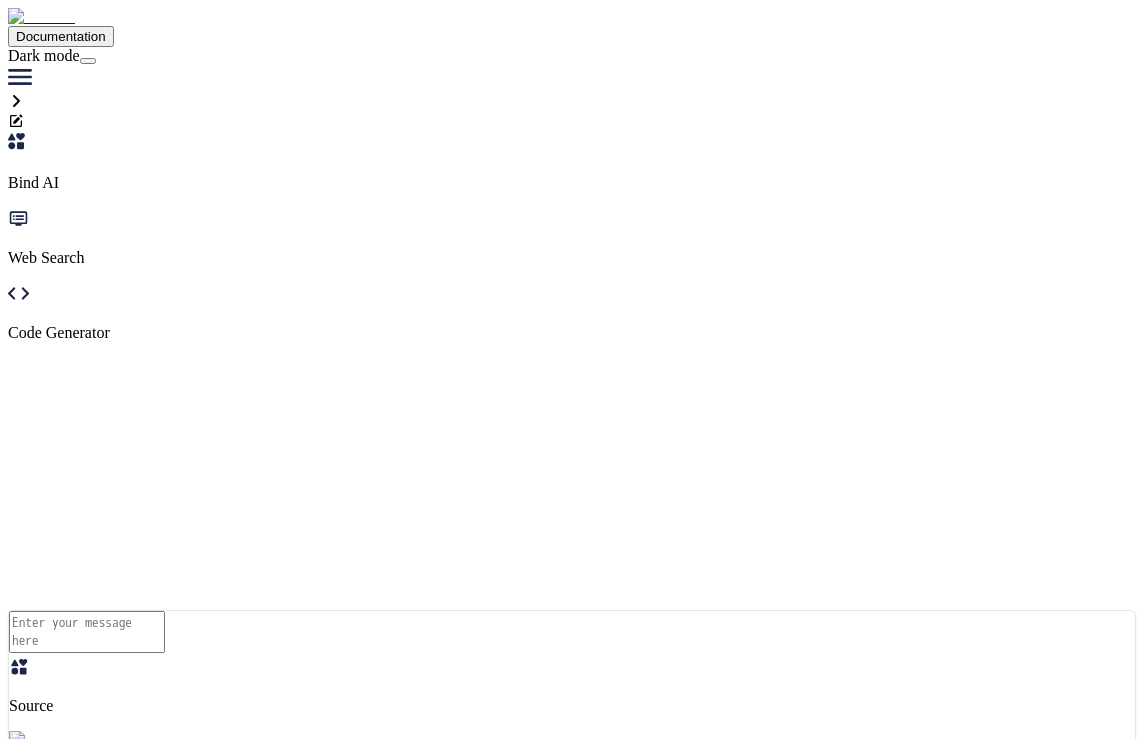 scroll, scrollTop: 0, scrollLeft: 0, axis: both 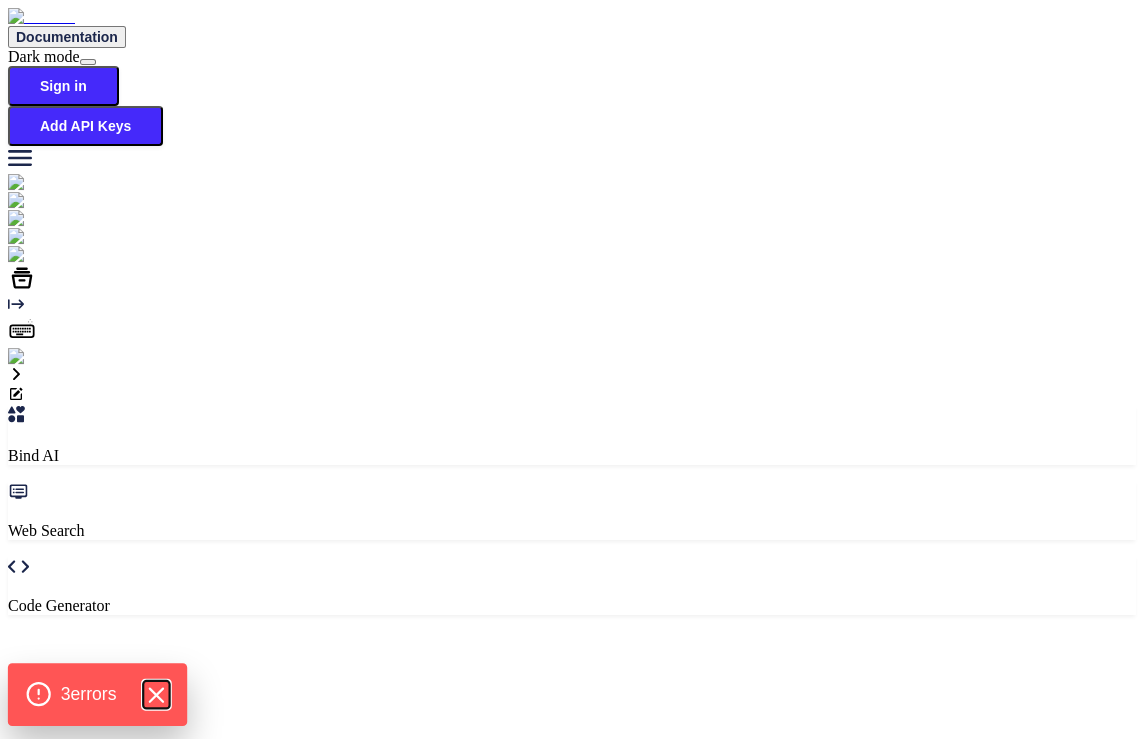 click 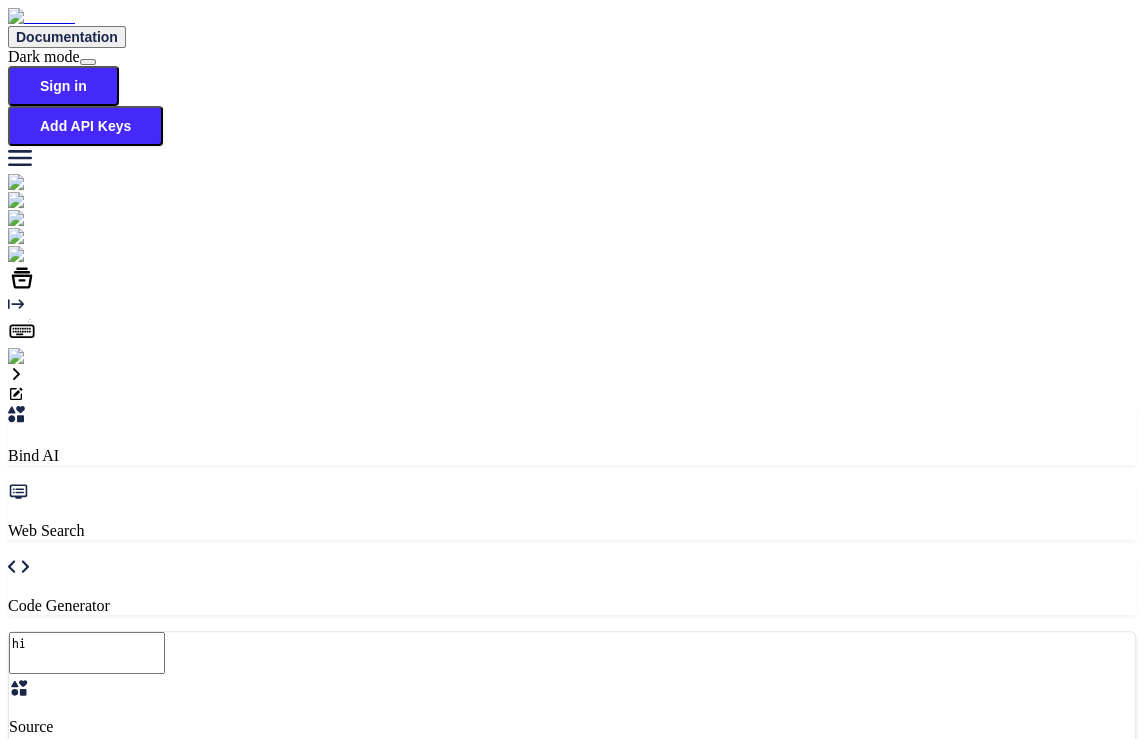 click at bounding box center (35, 357) 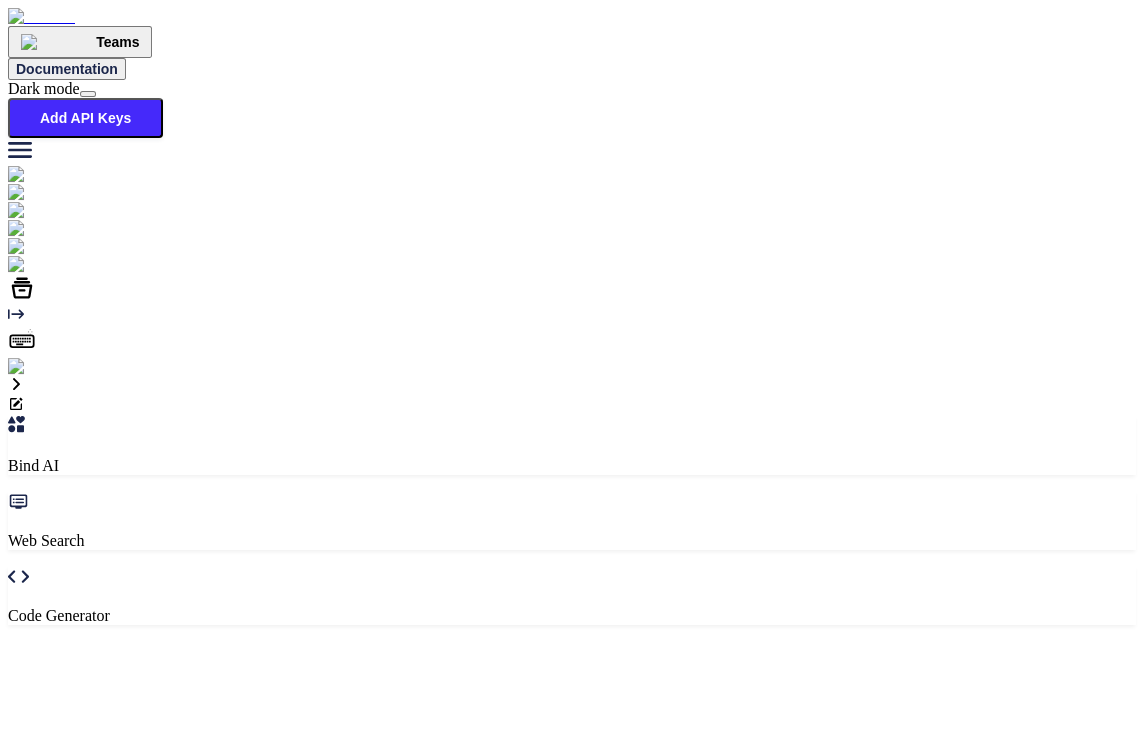 type on "x" 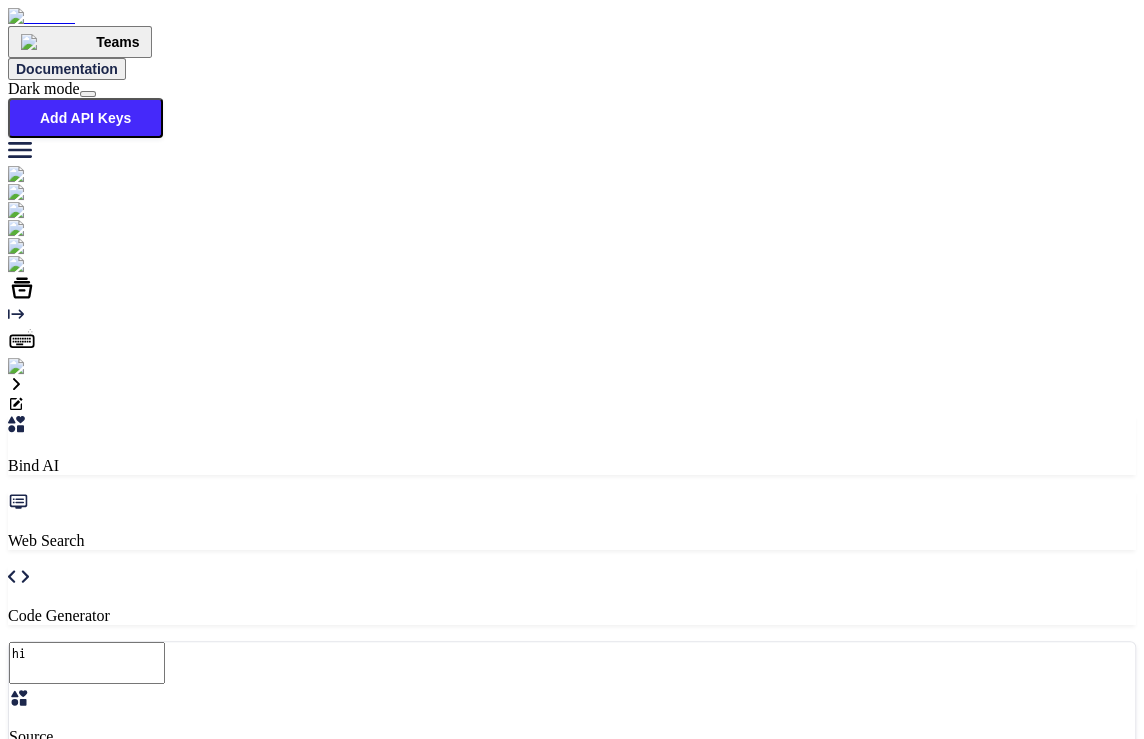 click on "hi" at bounding box center [87, 663] 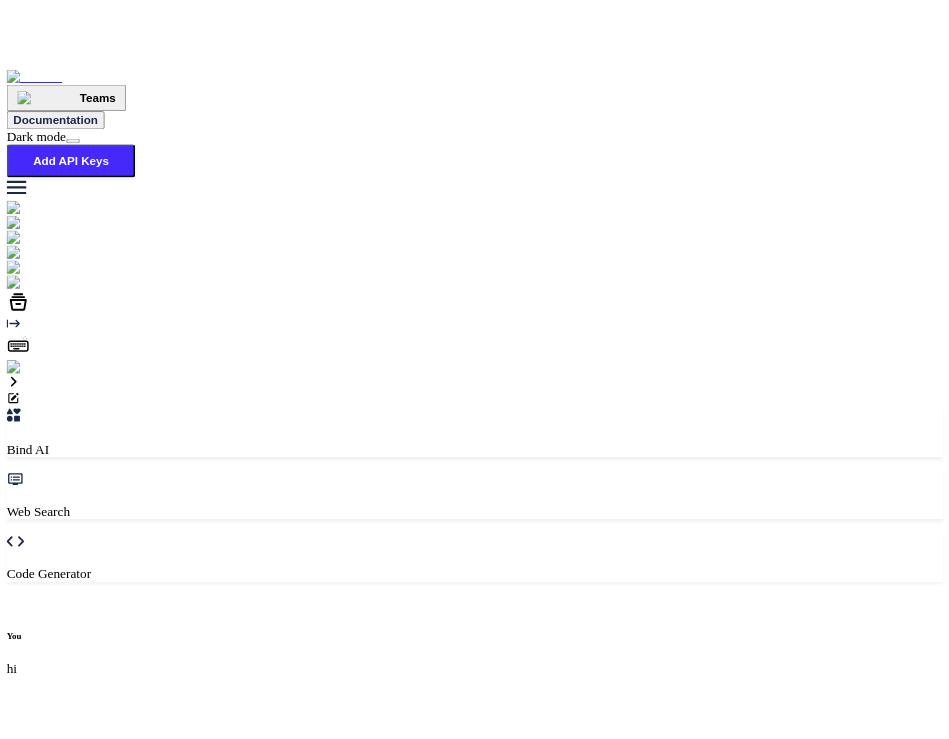 scroll, scrollTop: 6, scrollLeft: 0, axis: vertical 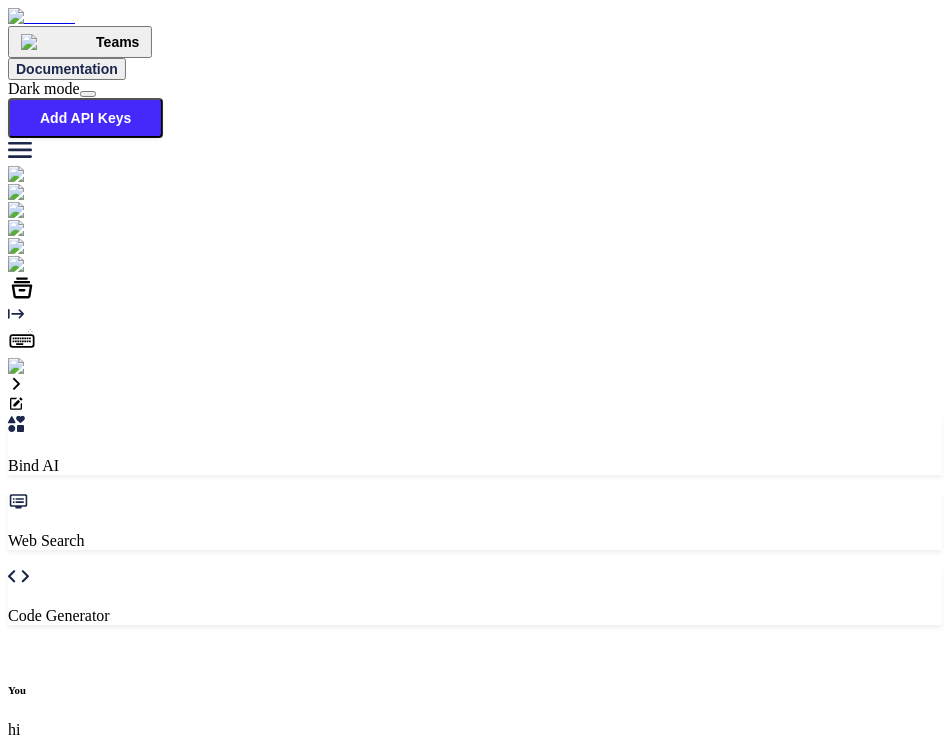 type on "x" 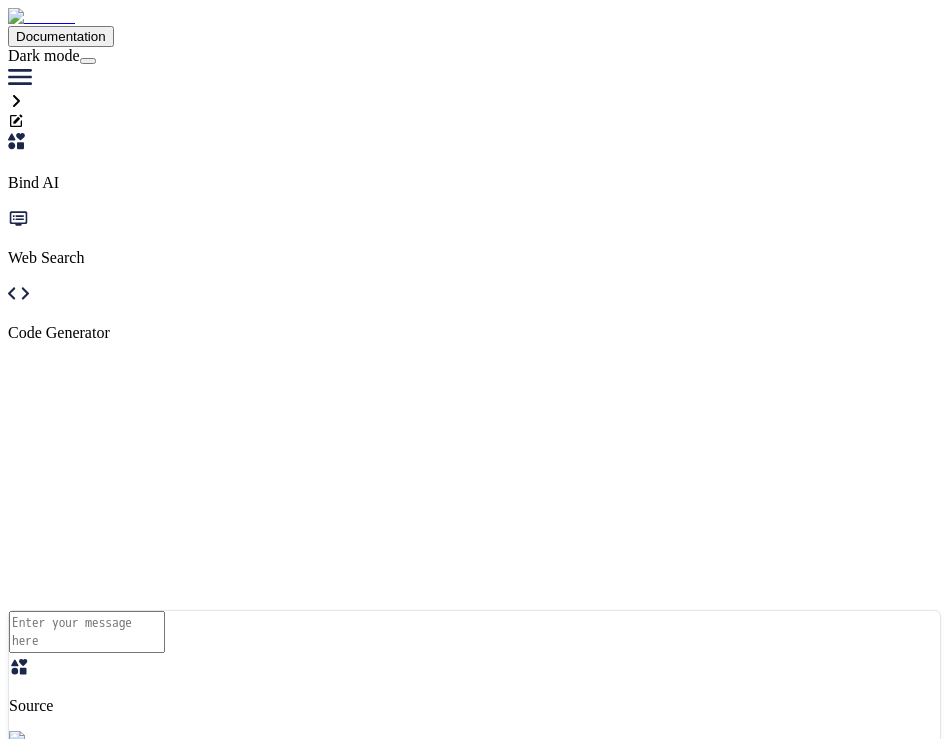 scroll, scrollTop: 0, scrollLeft: 0, axis: both 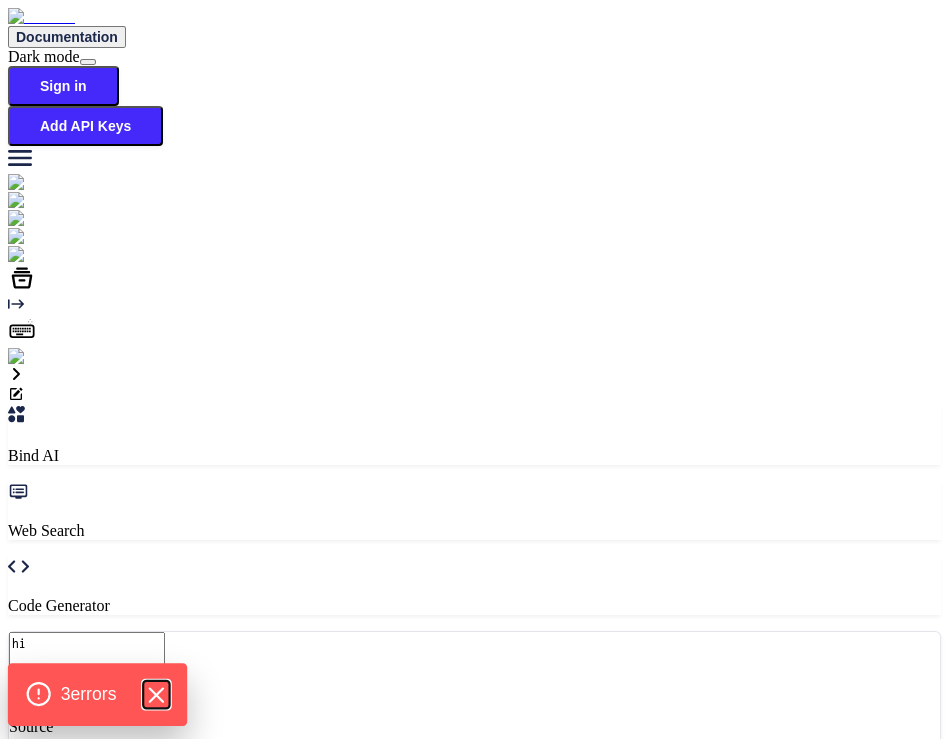 click 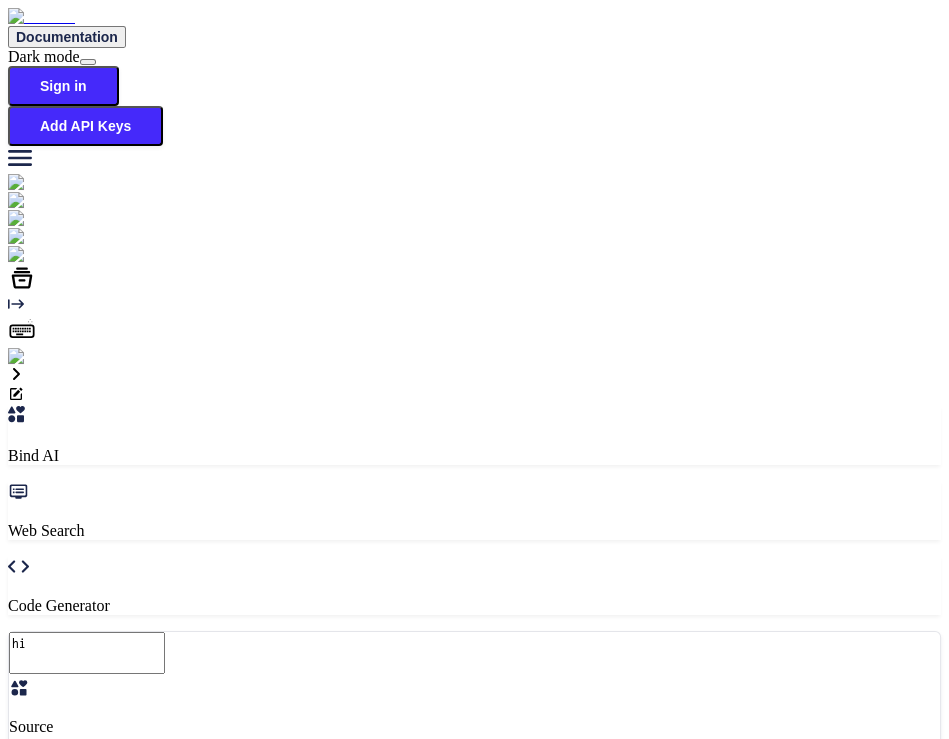 click on "hi" at bounding box center (87, 653) 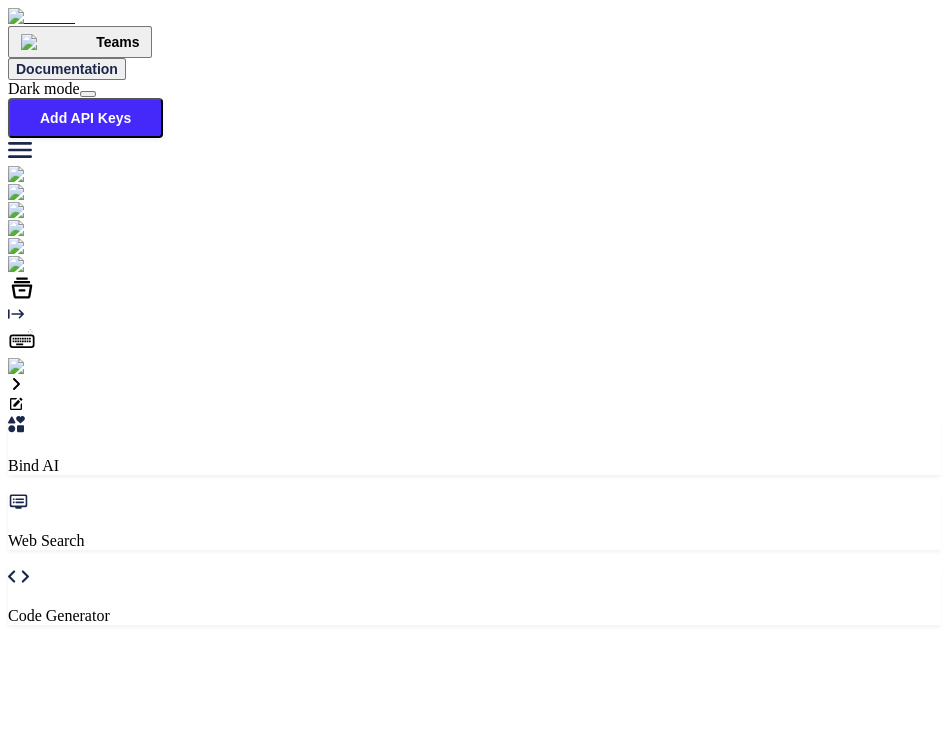 type on "x" 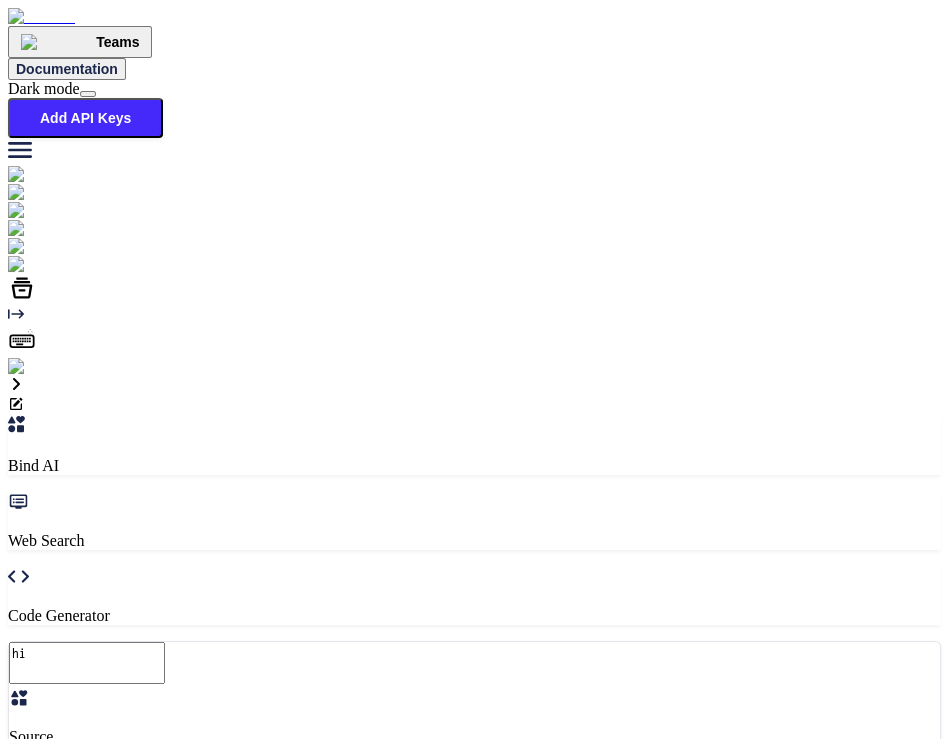 click on "hi" at bounding box center [87, 663] 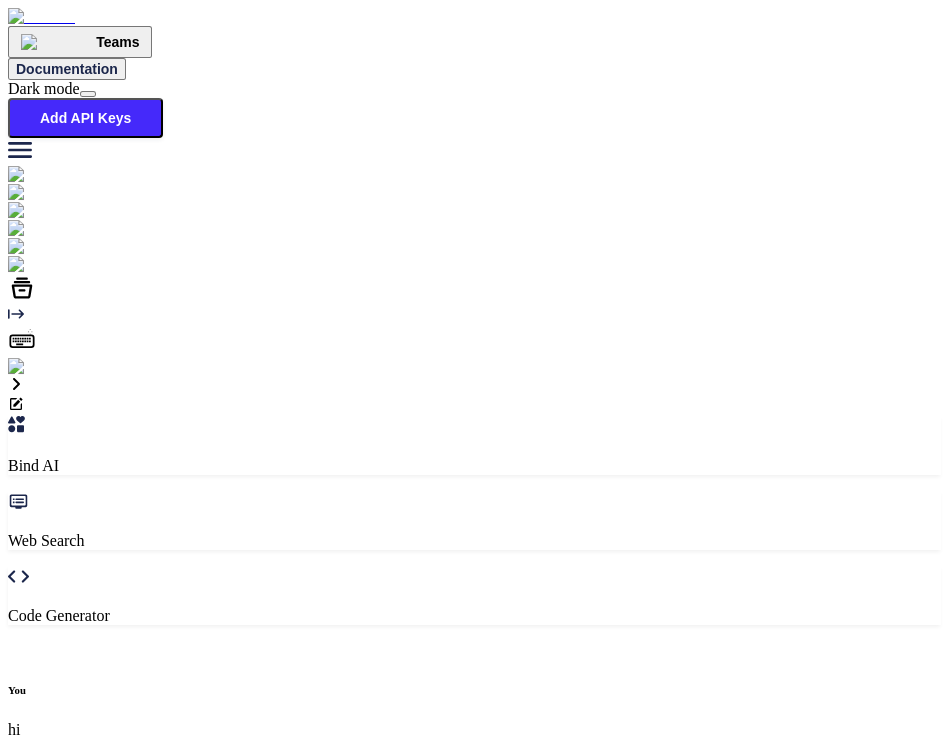 scroll, scrollTop: 6, scrollLeft: 0, axis: vertical 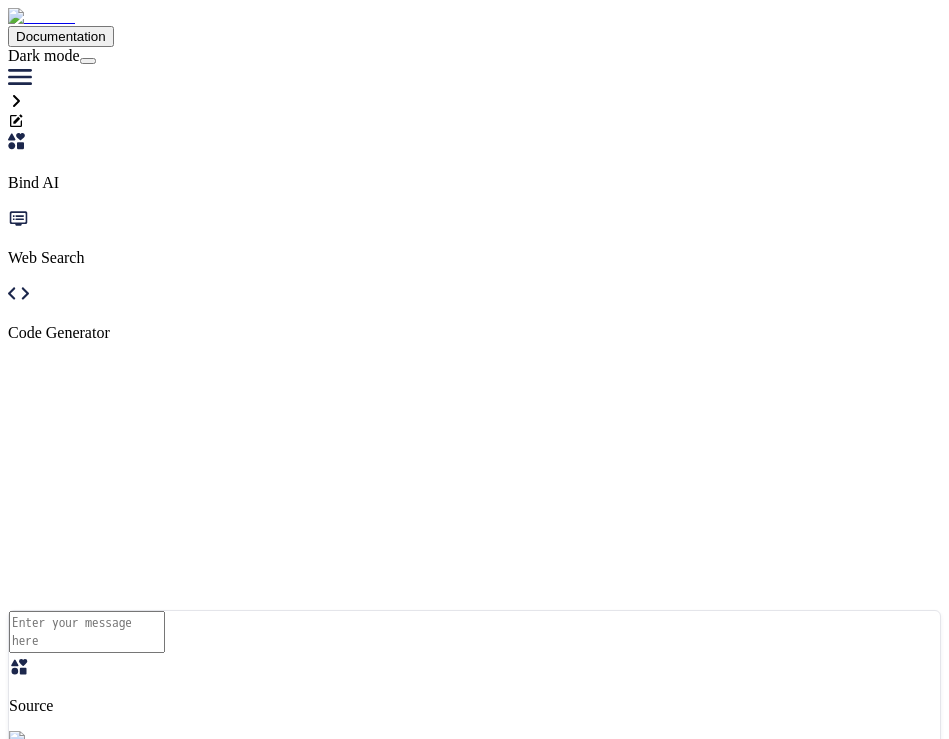type on "hi" 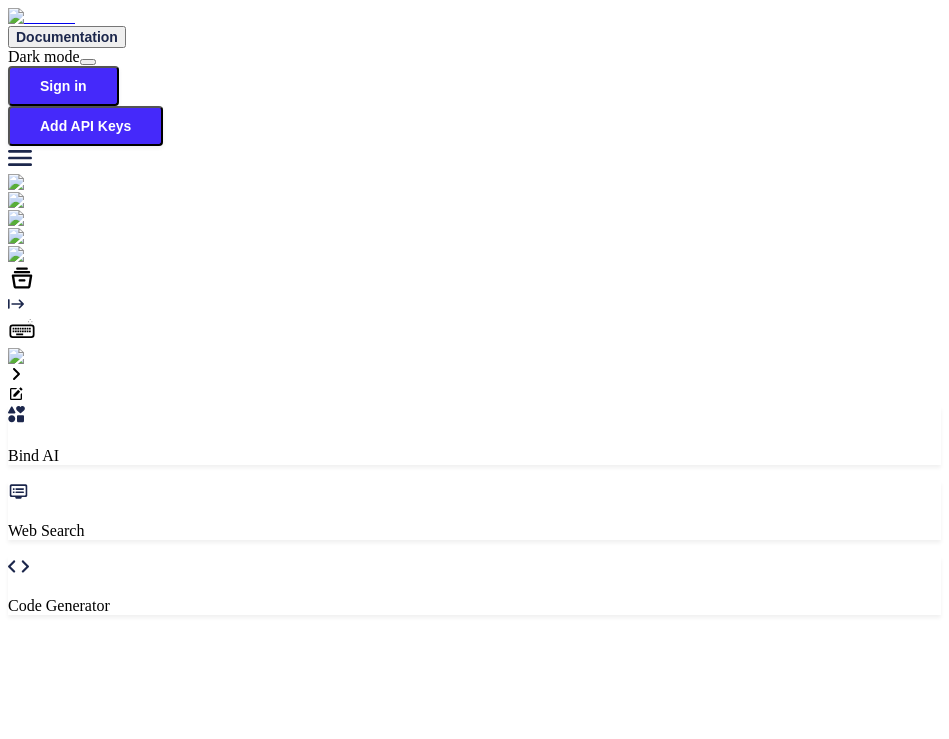 type on "x" 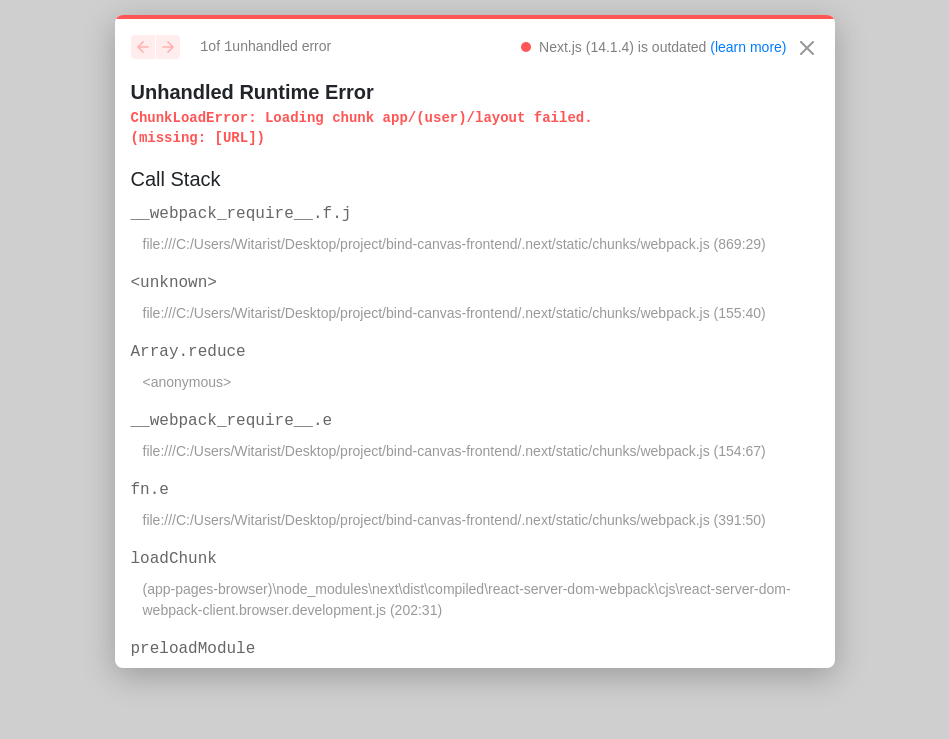 scroll, scrollTop: 0, scrollLeft: 0, axis: both 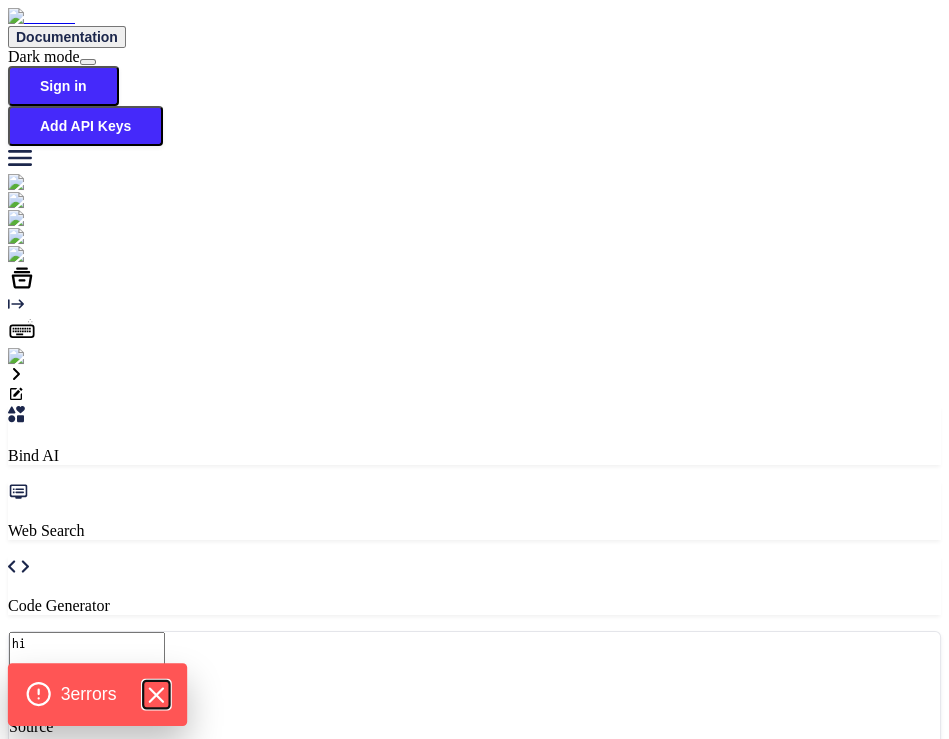 click 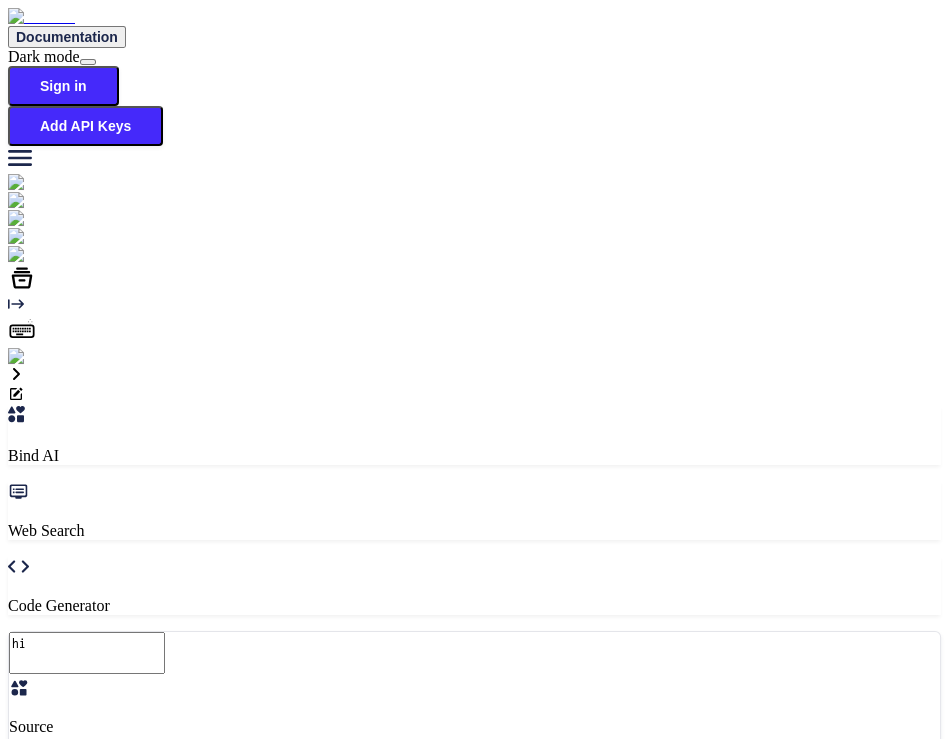 click on "hi" at bounding box center [87, 653] 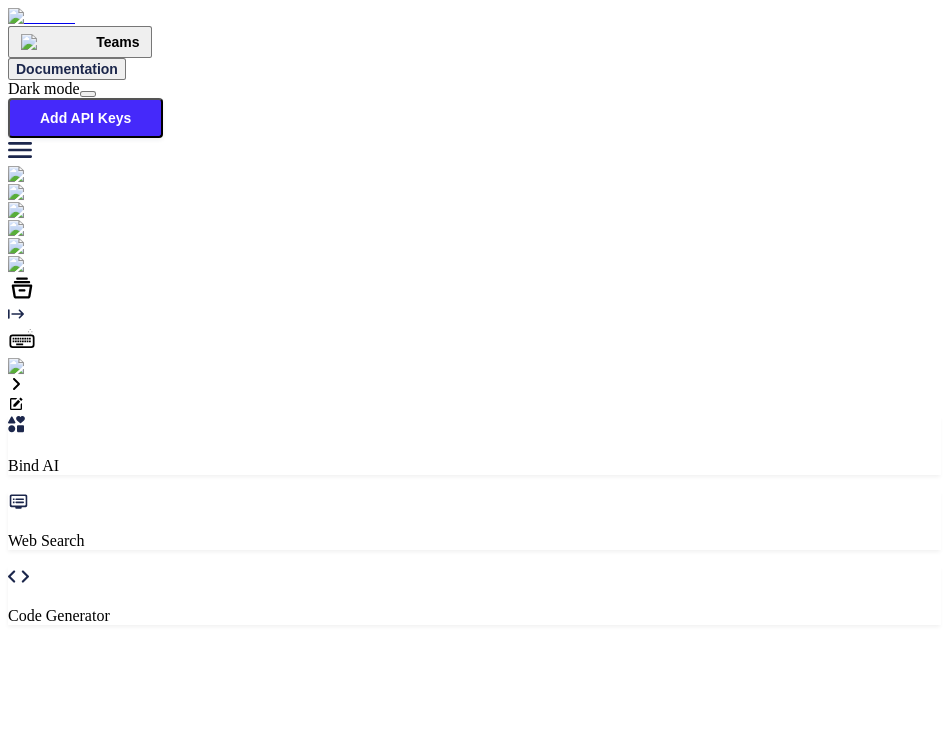 type on "x" 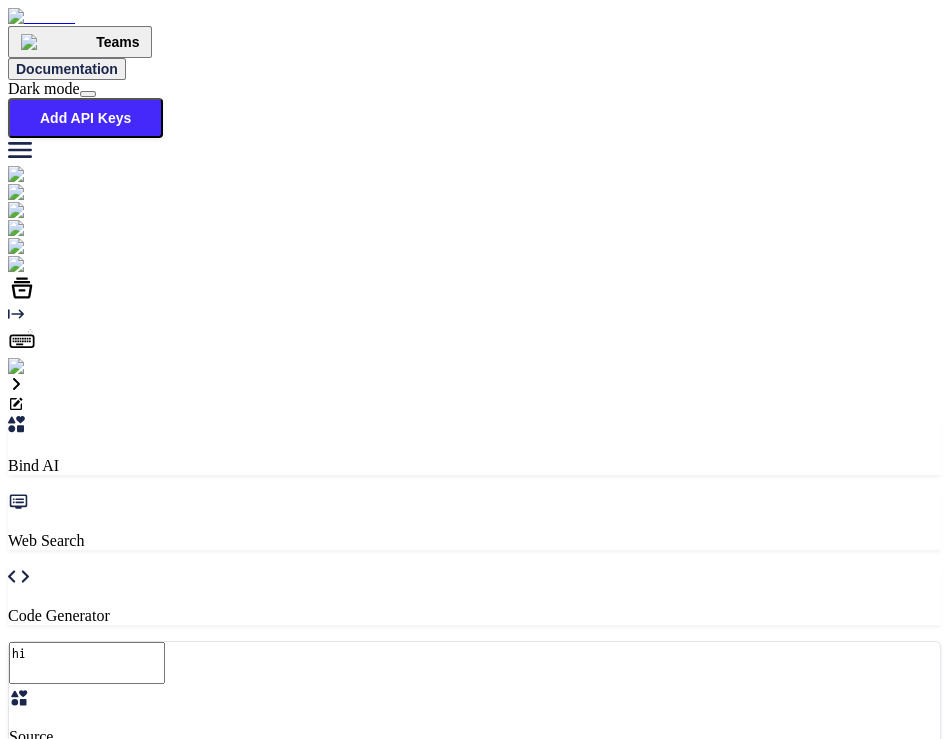 click on "hi" at bounding box center (87, 663) 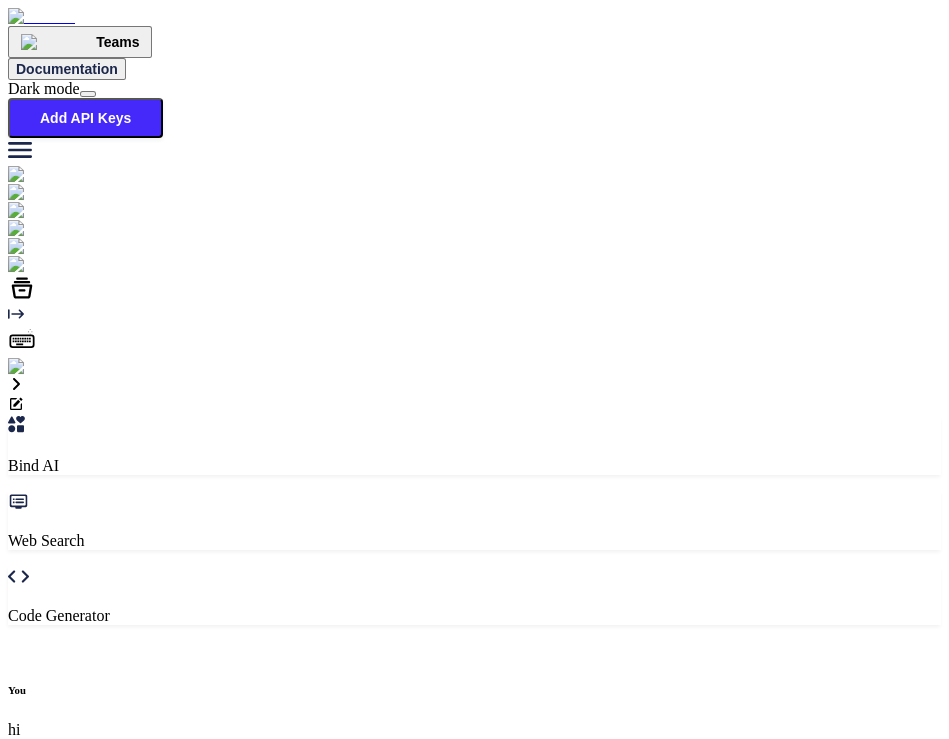 scroll, scrollTop: 6, scrollLeft: 0, axis: vertical 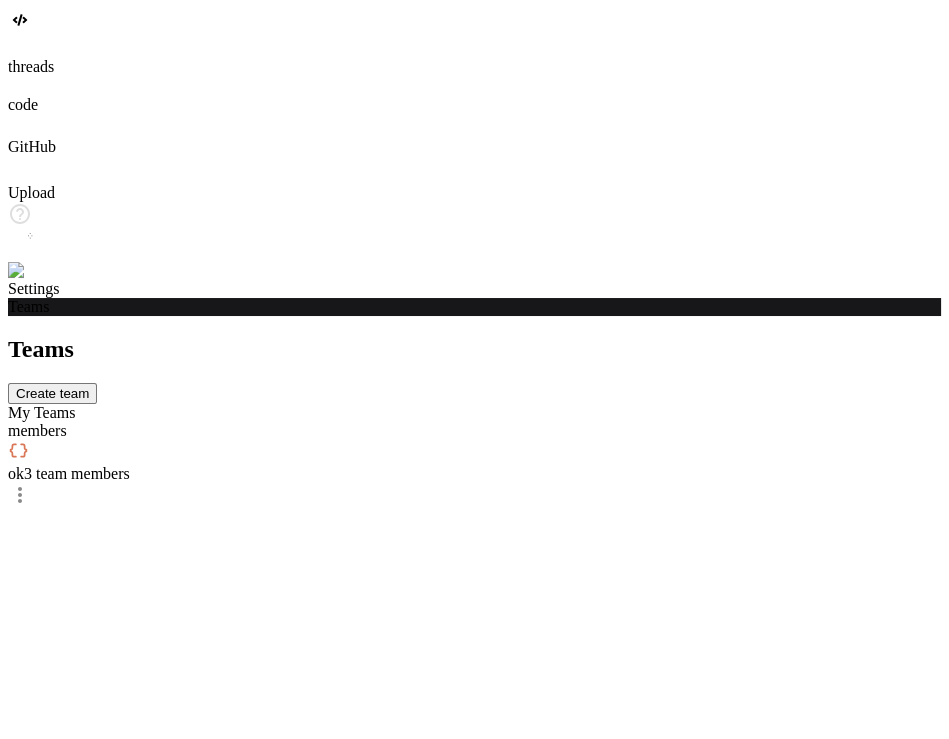 click on "ok 3 team members" at bounding box center (474, 474) 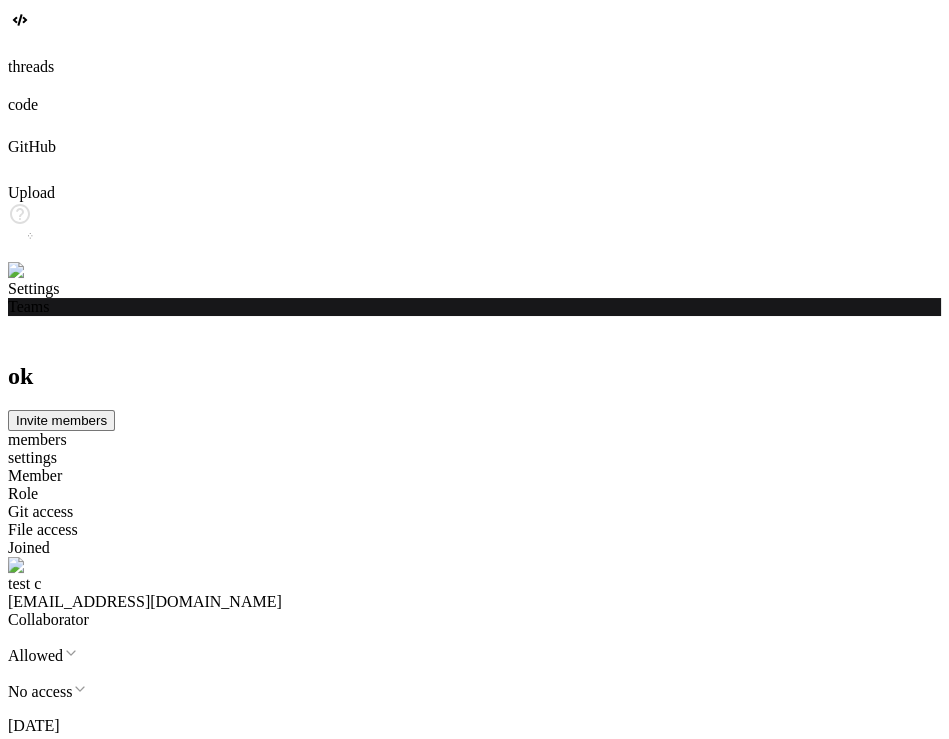 click on "settings" at bounding box center [474, 458] 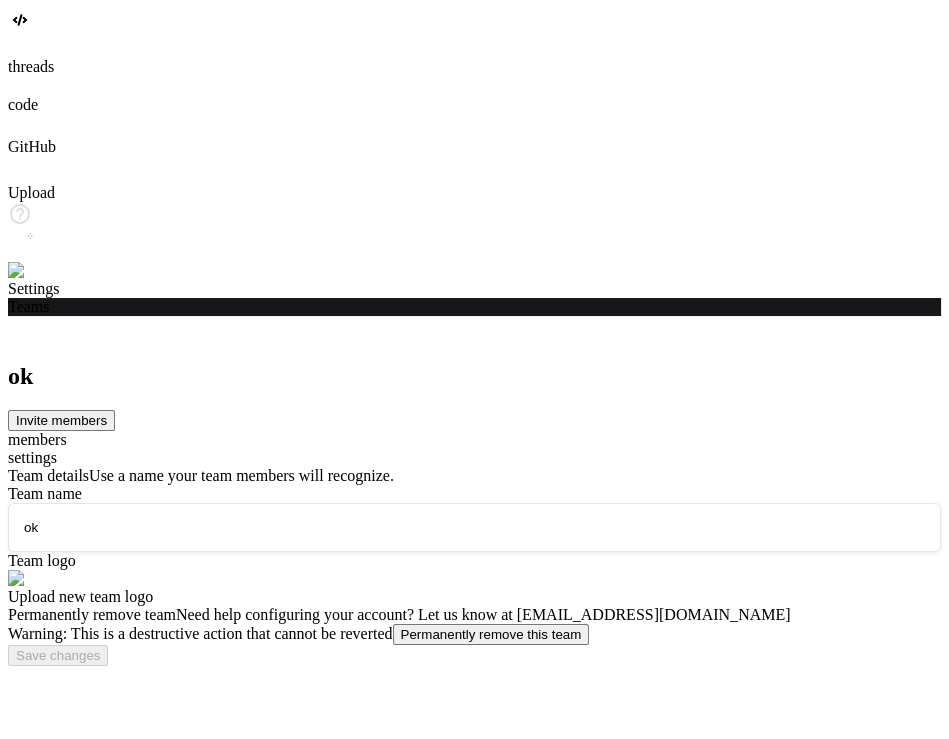 click on "ok Invite members members settings Team details Use a name your team members will recognize. Team name ok Team logo Upload new team logo Permanently remove team Need help configuring your account? Let us know at support@getbind.co Warning: This is a destructive action that cannot be reverted Permanently remove this team Save changes" at bounding box center (474, 501) 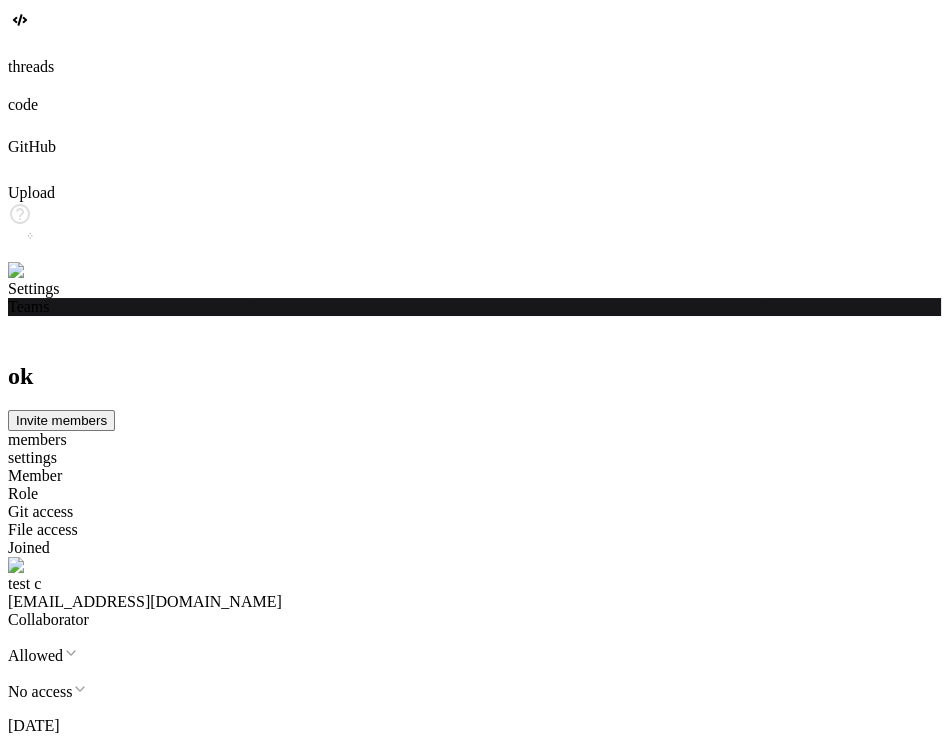 click on "Invite members" at bounding box center [61, 420] 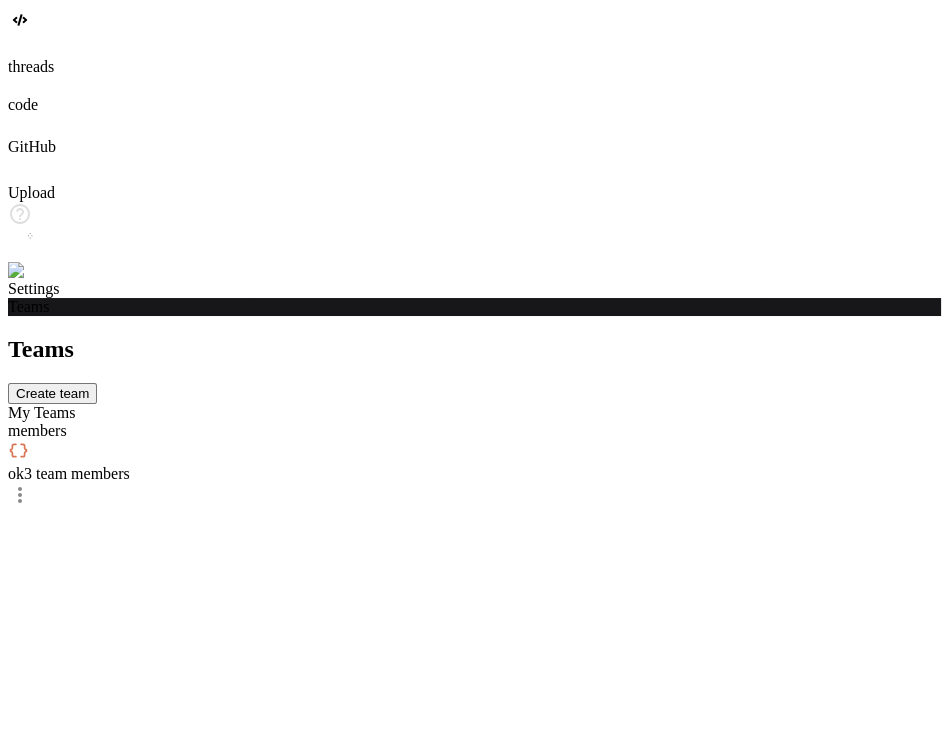 click on "Create team" at bounding box center [52, 393] 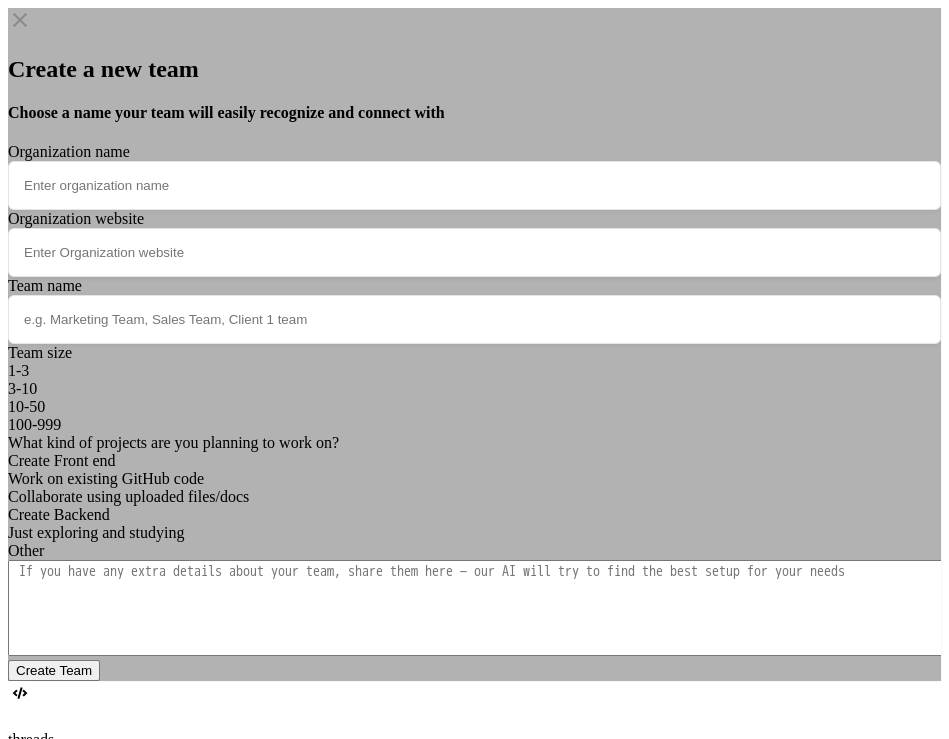 click at bounding box center [474, 185] 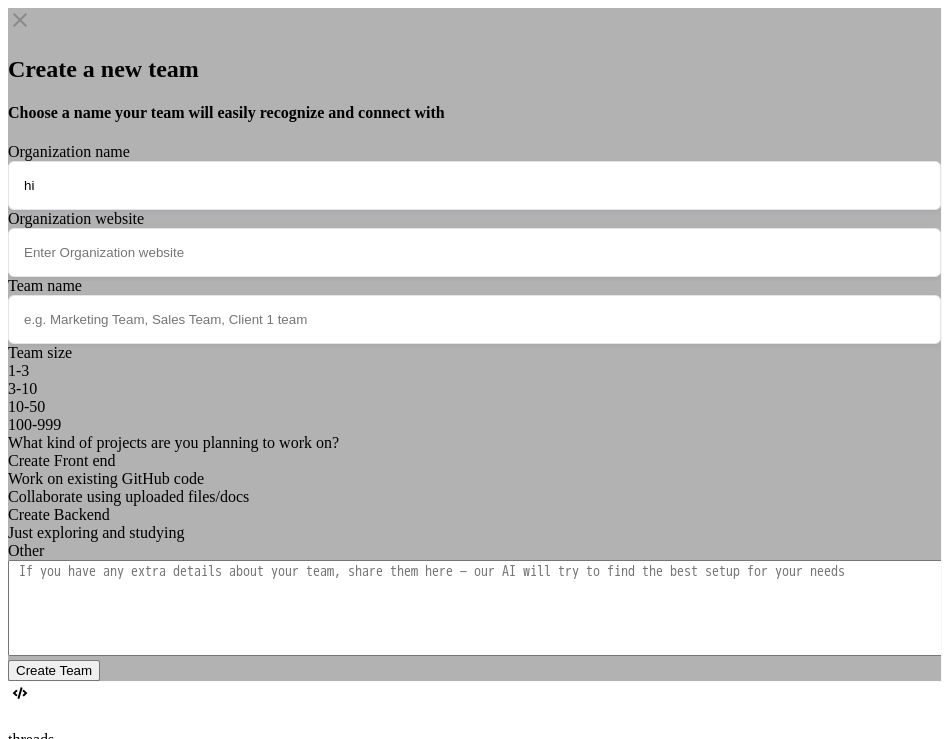 type on "hi" 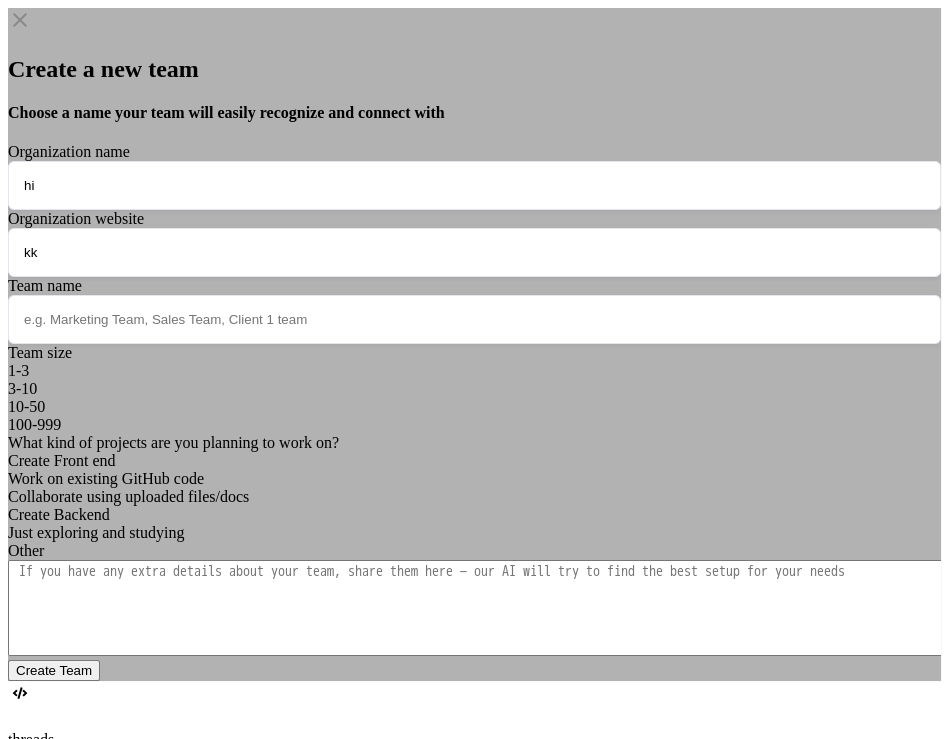 type on "kk" 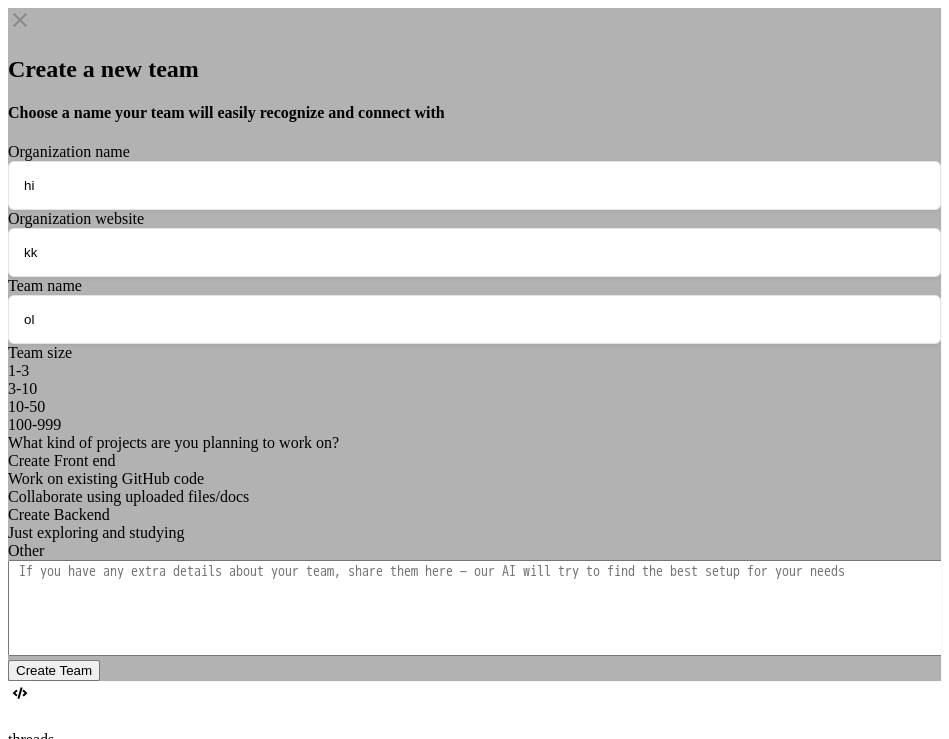 type on "ol" 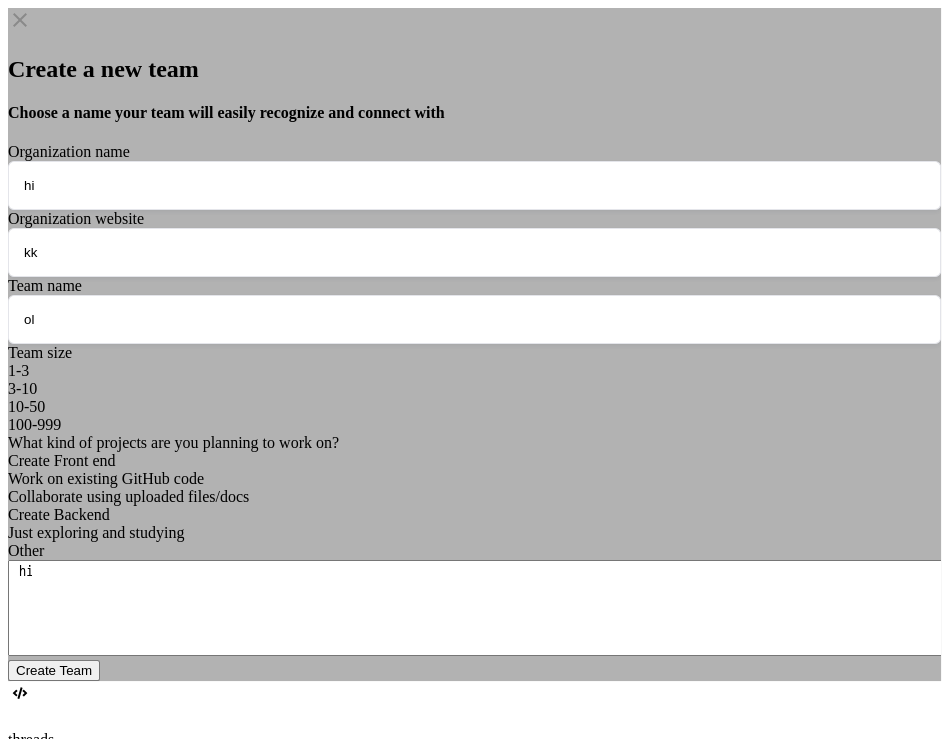 type on "hi" 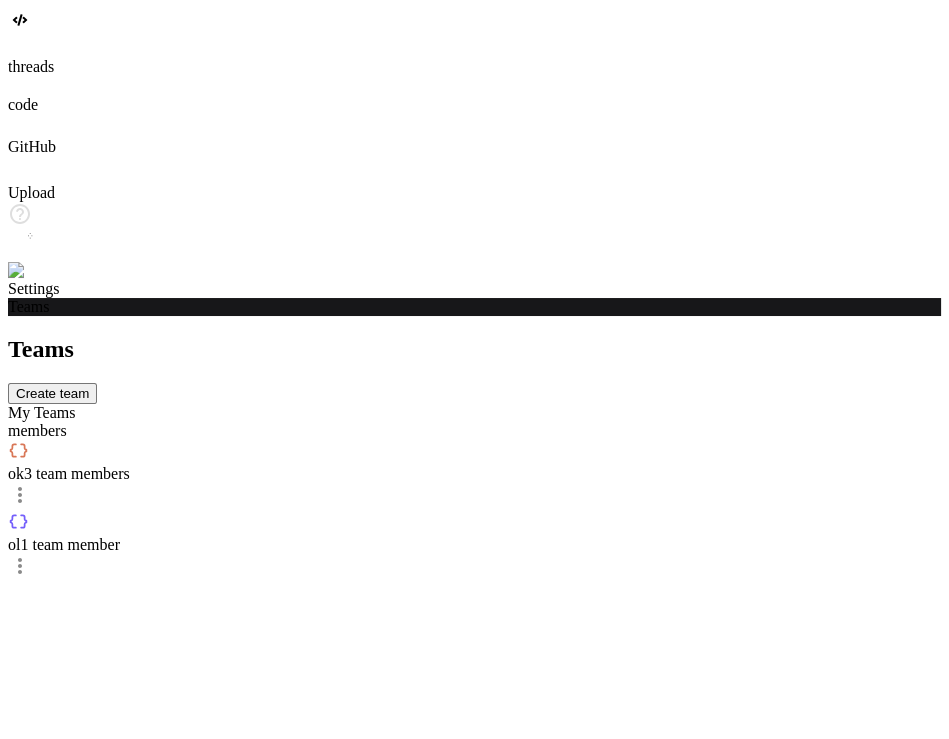 click on "Create team" at bounding box center (52, 393) 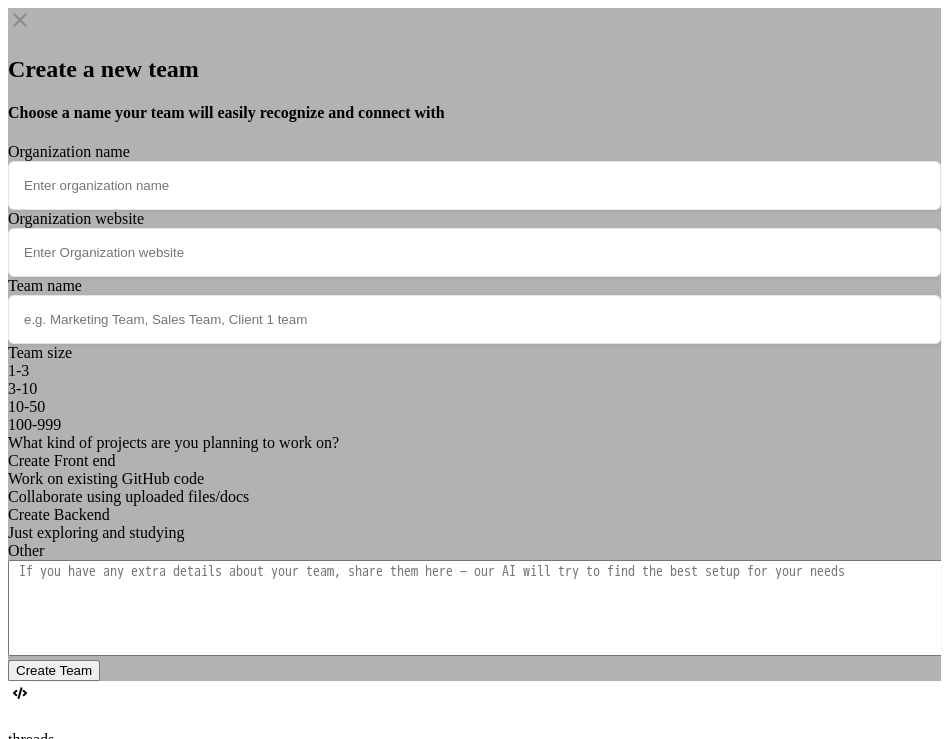 click at bounding box center [474, 185] 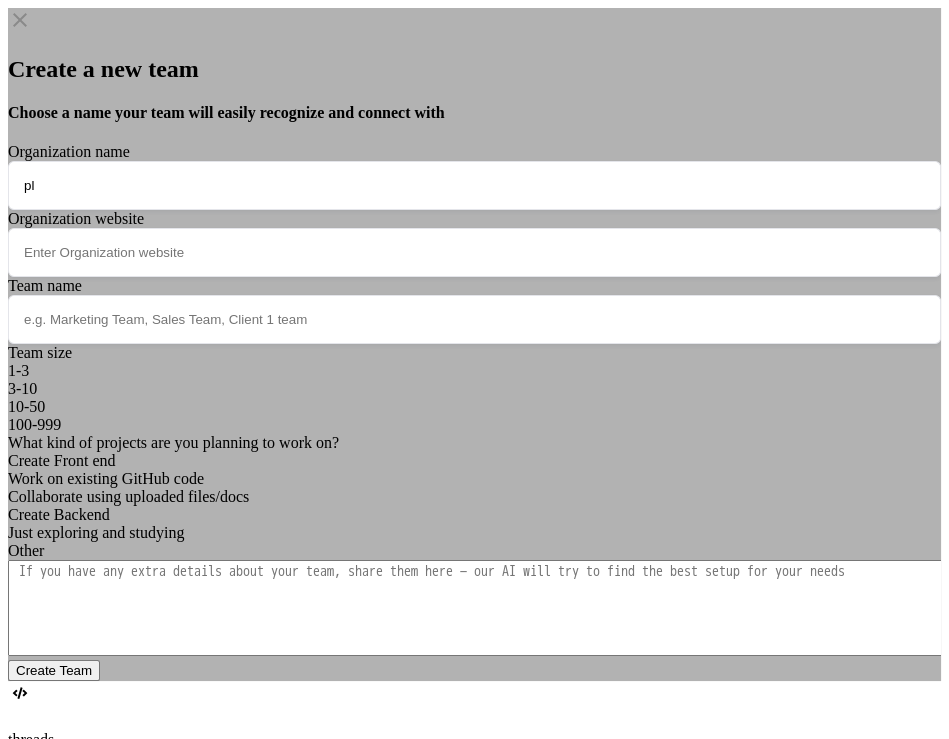 type on "pl" 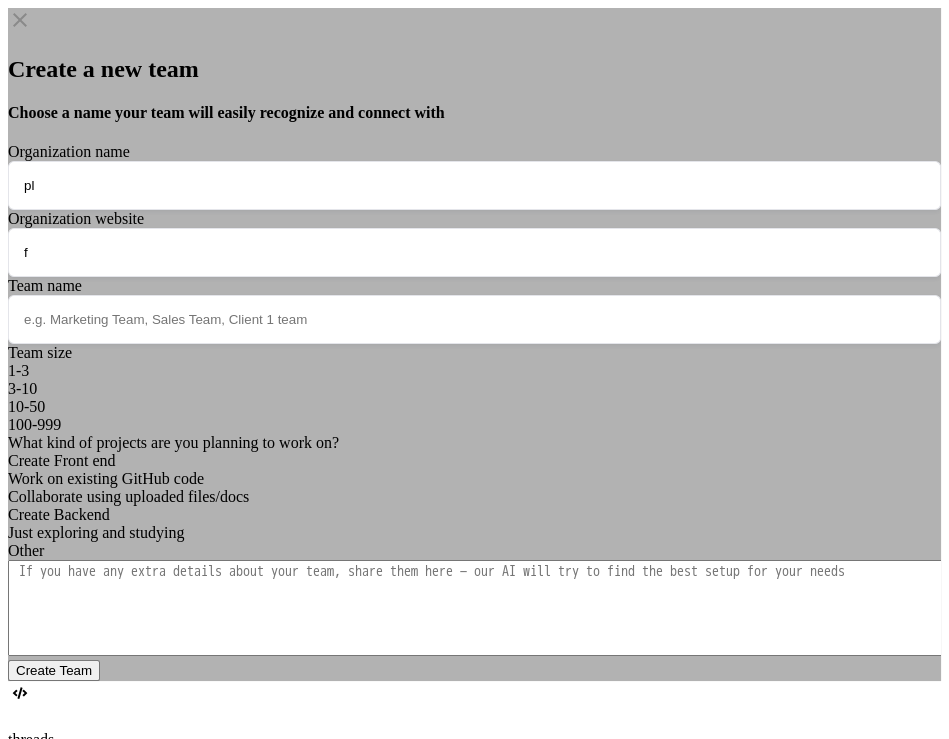 type on "f" 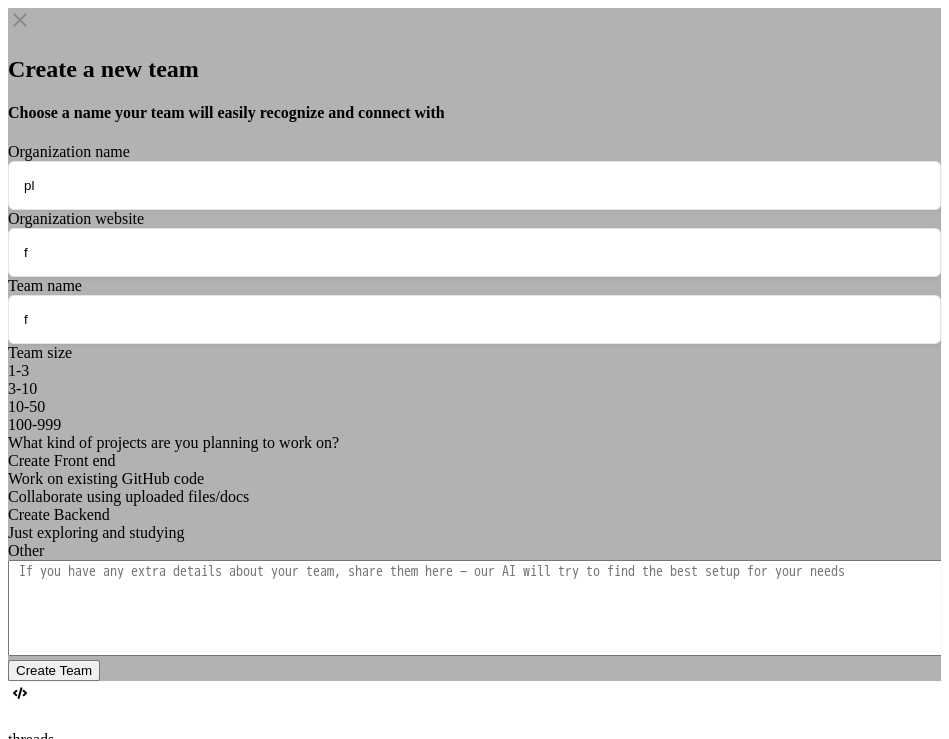 type on "f" 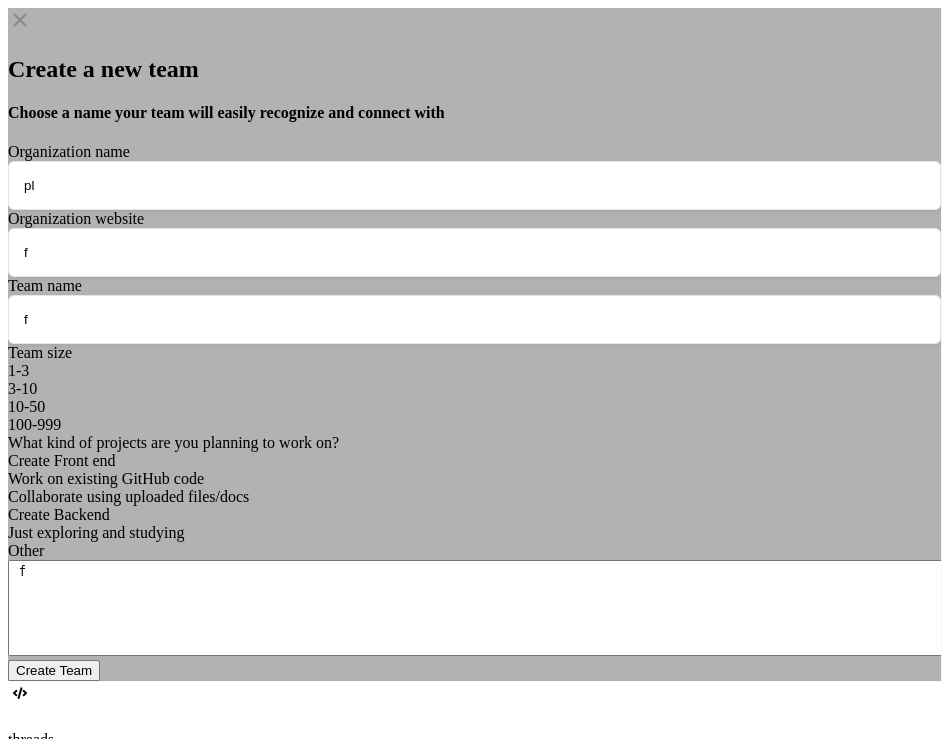 click on "f" at bounding box center (481, 608) 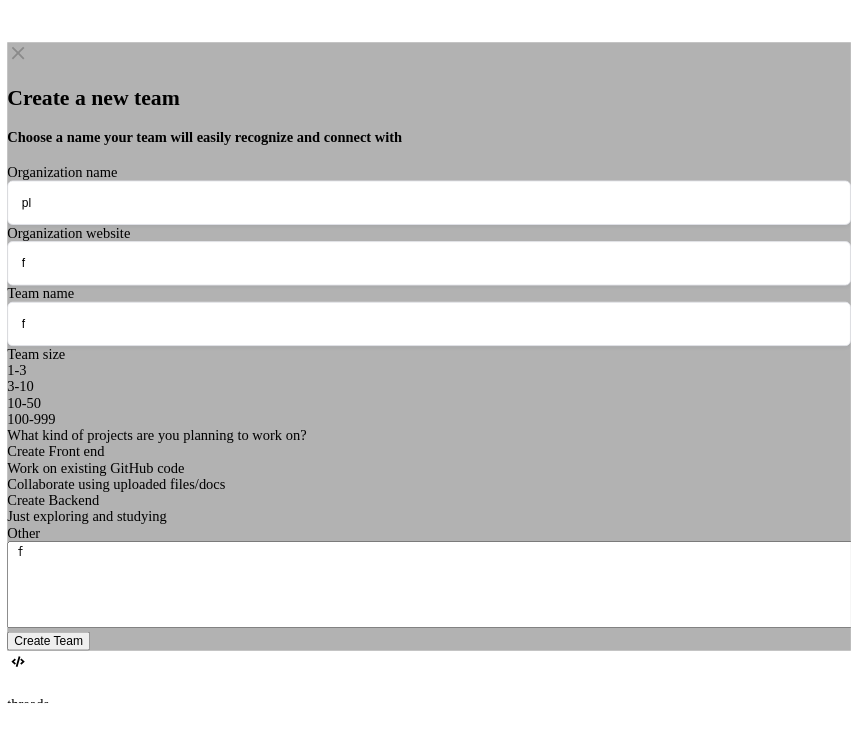 scroll, scrollTop: 168, scrollLeft: 0, axis: vertical 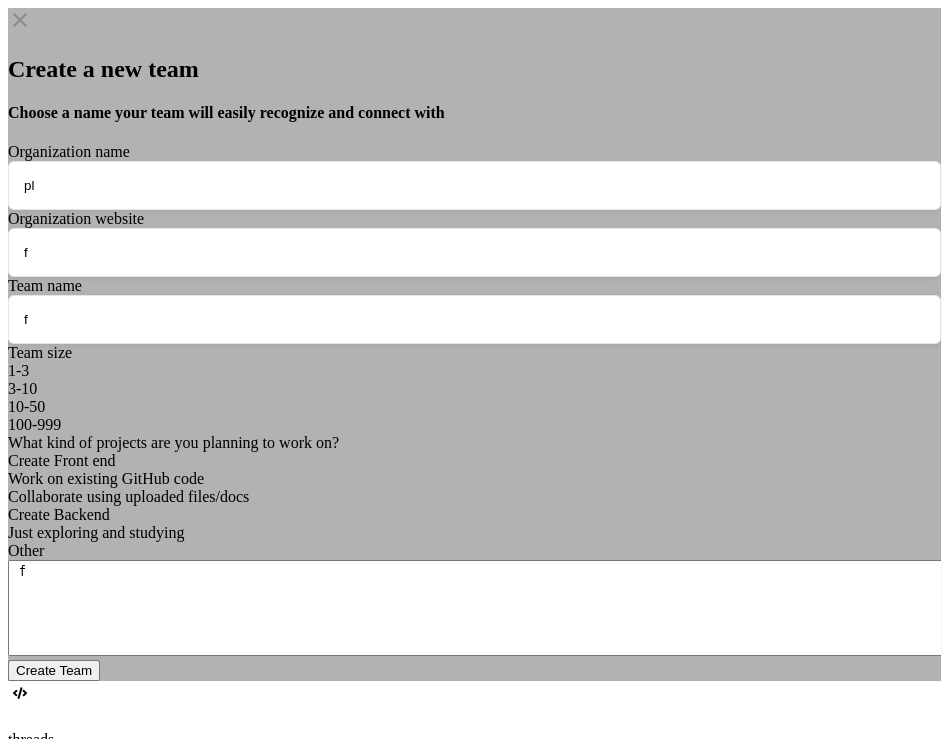 type on "f" 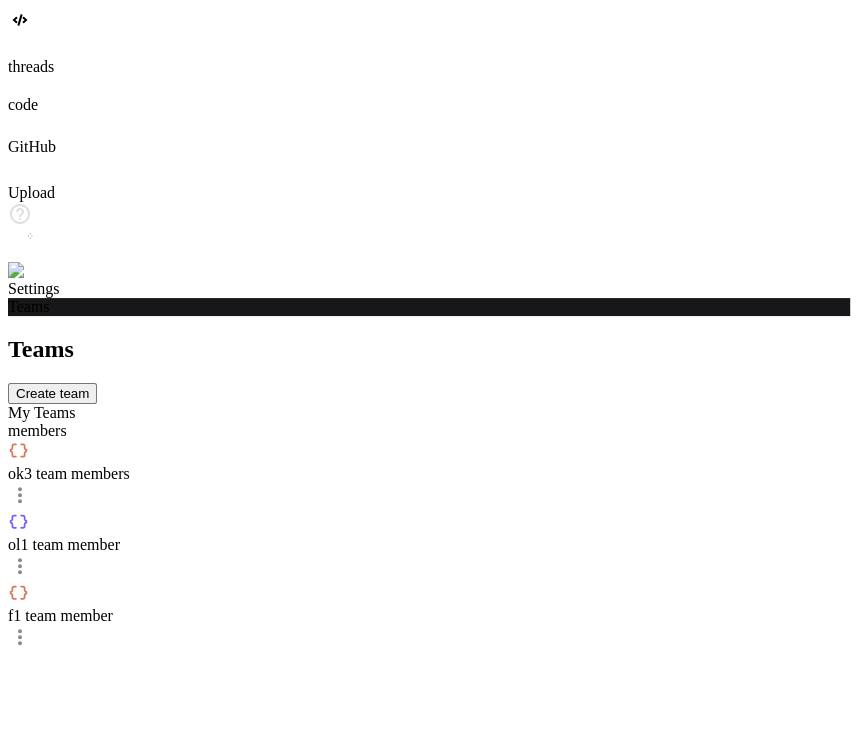 click on "Create team" at bounding box center (52, 393) 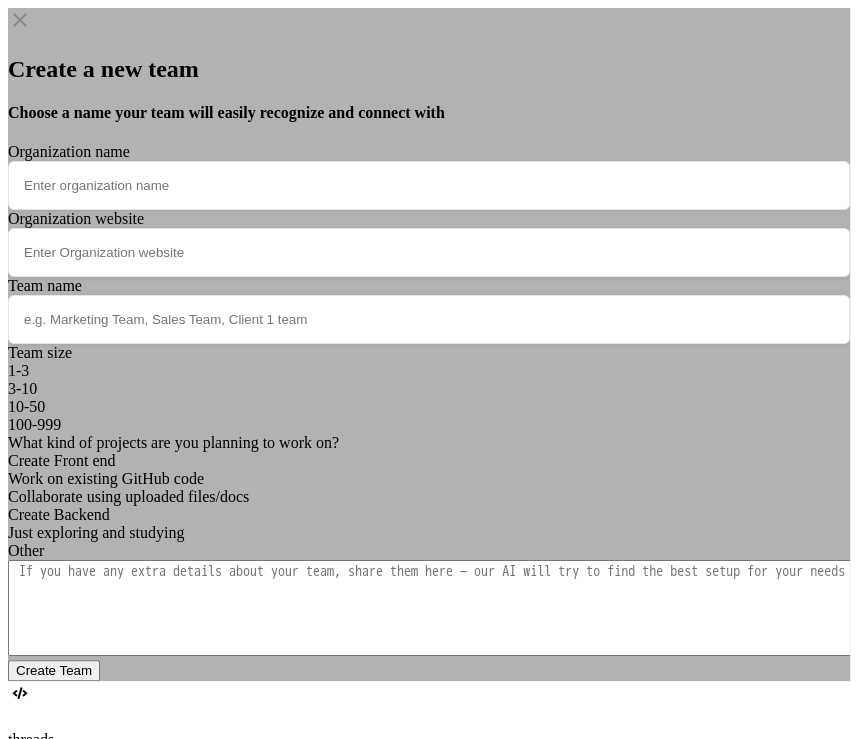 click 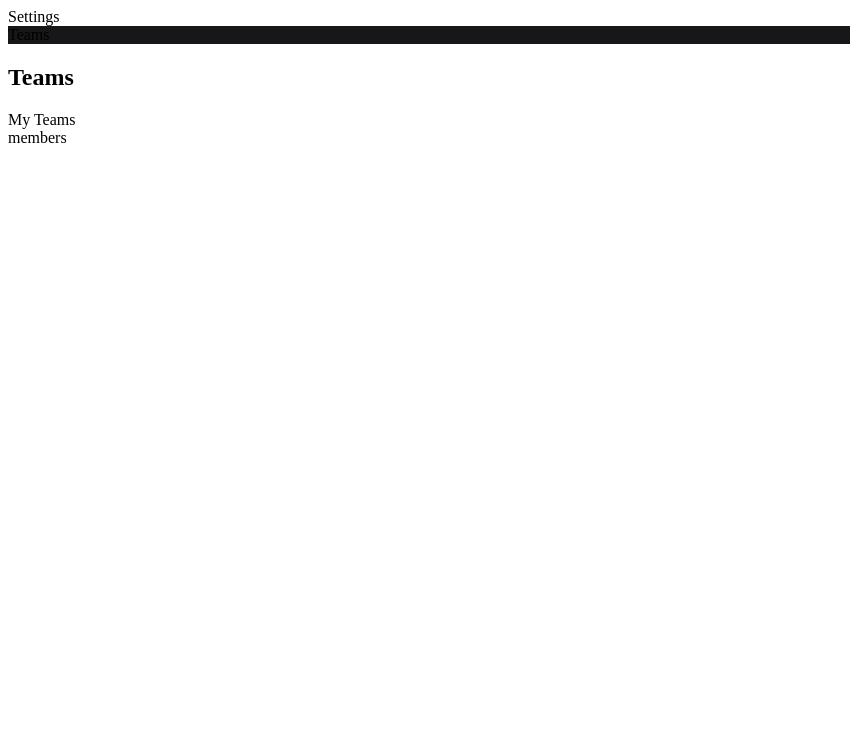 scroll, scrollTop: 0, scrollLeft: 0, axis: both 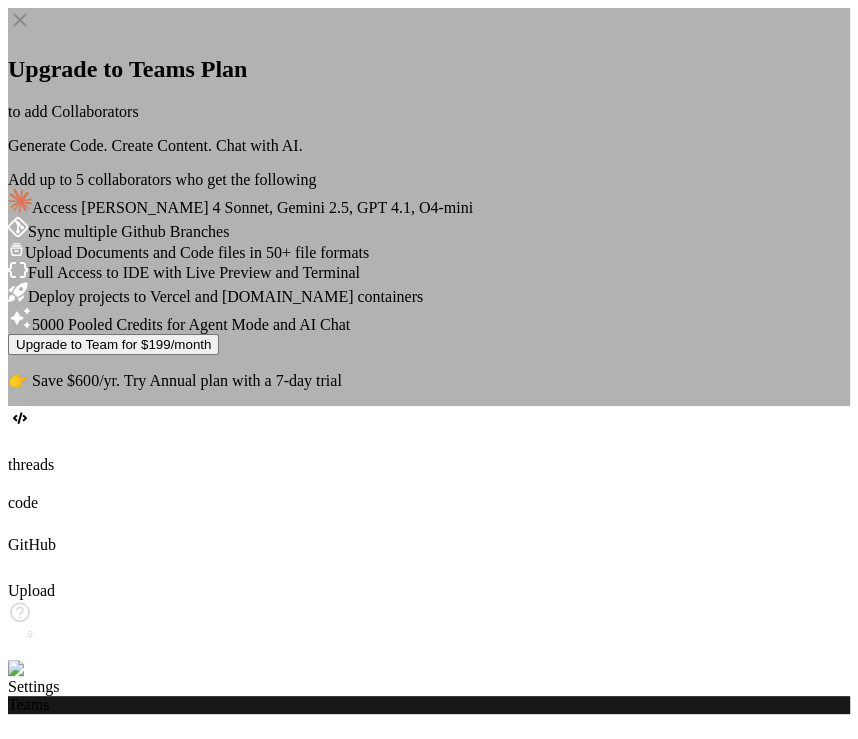 click 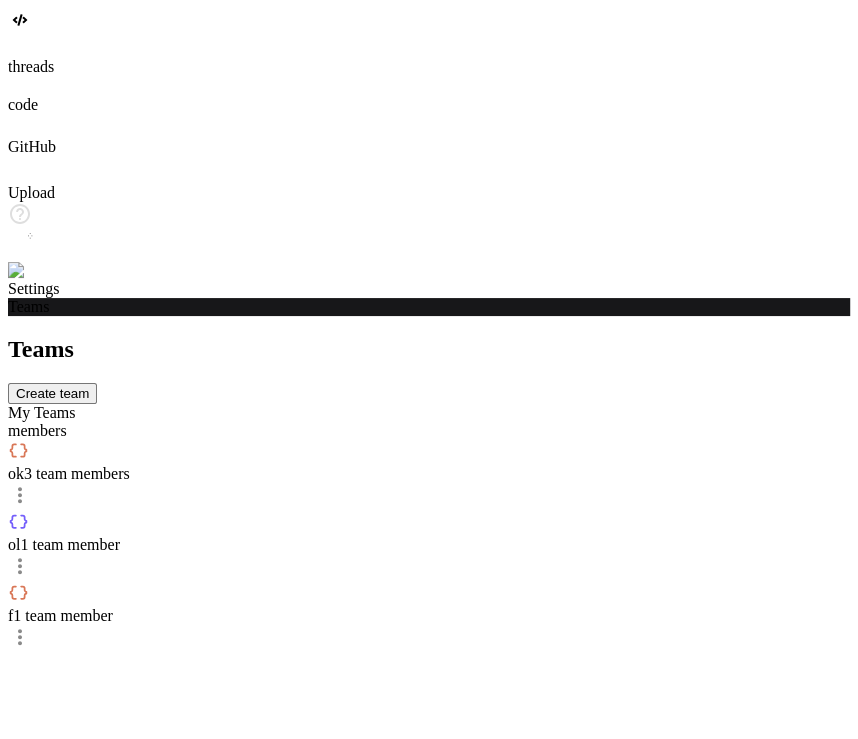 click on "1 team member" at bounding box center (70, 544) 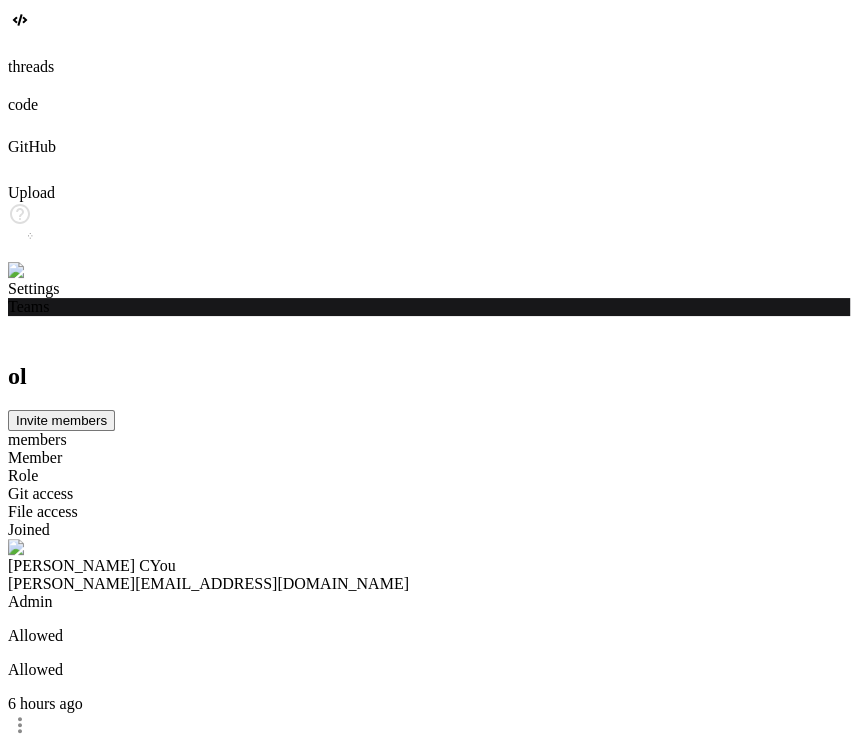 click 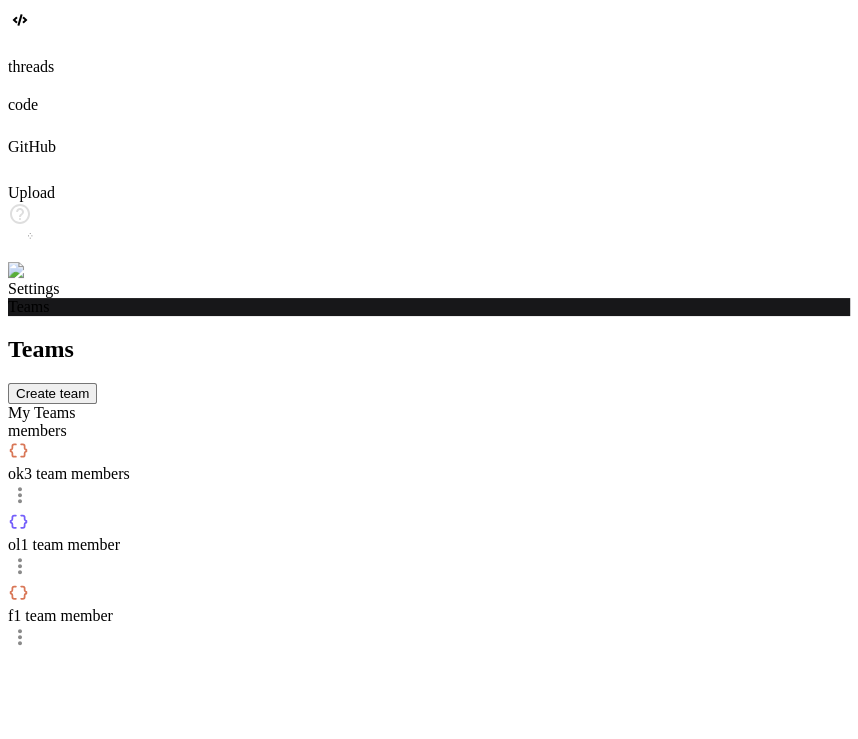 click on "f 1 team member" at bounding box center [429, 616] 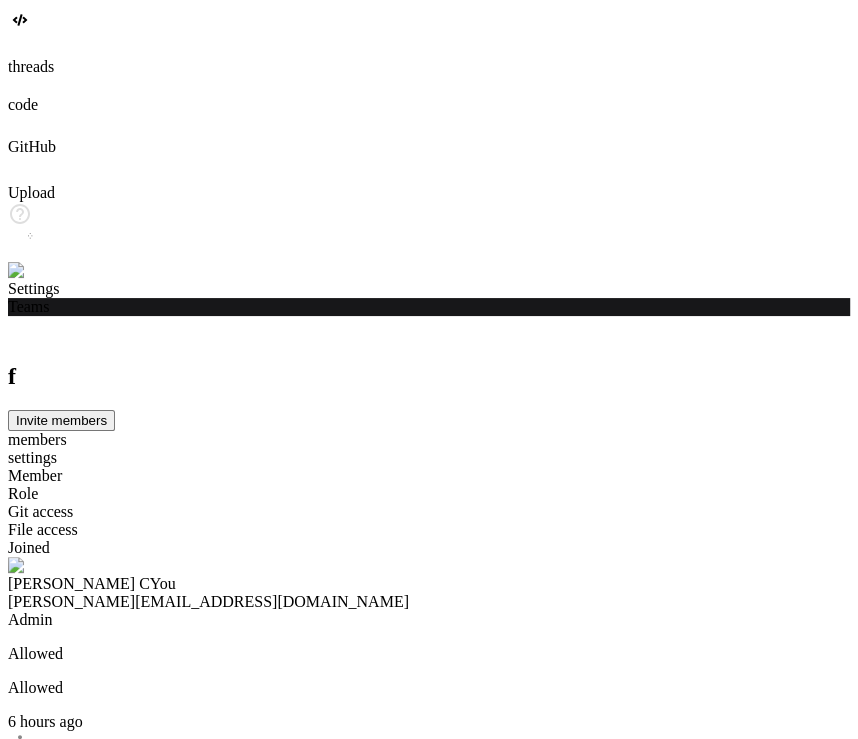 click on "Invite members" at bounding box center [61, 420] 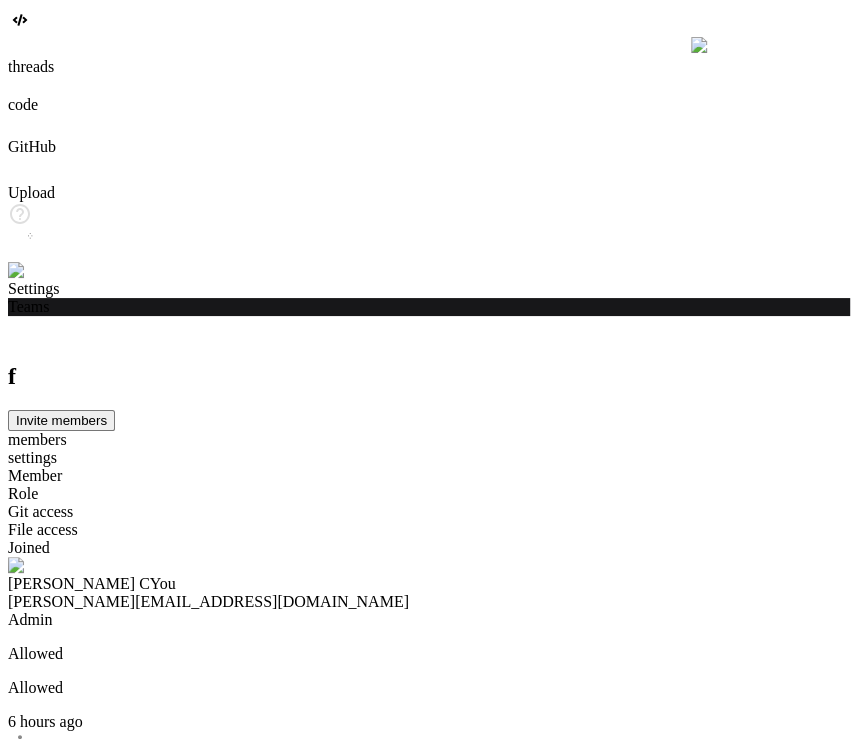 click 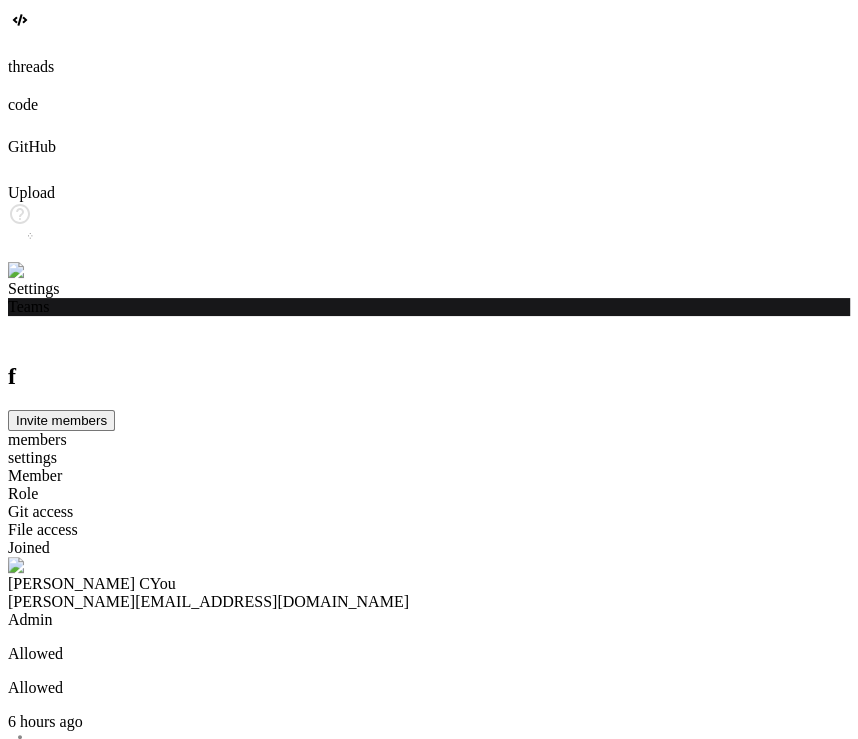 click on "Turn into Collaborator" at bounding box center (145, 1027) 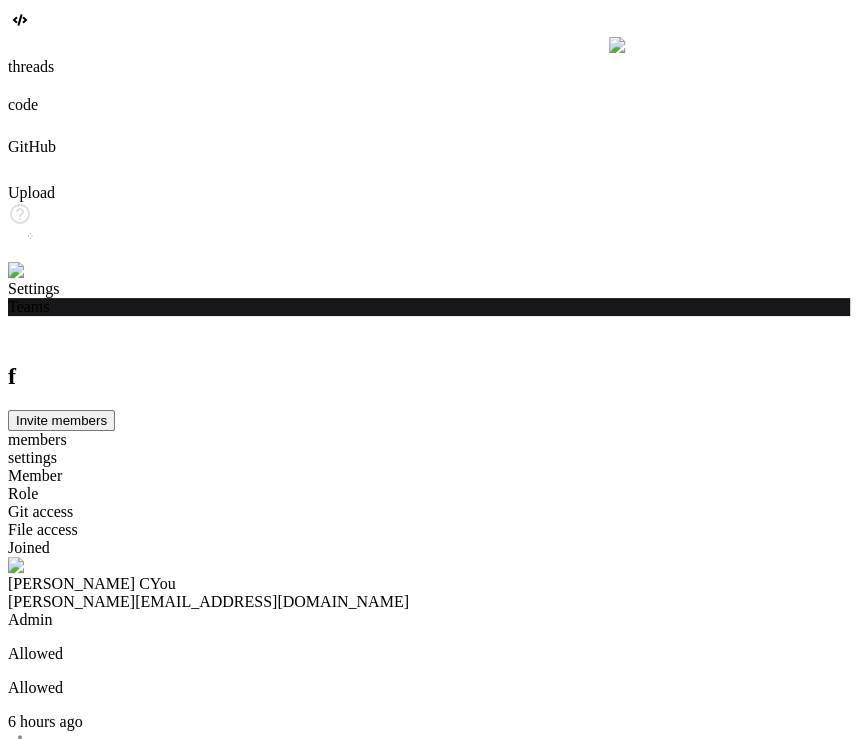 click on "No access" at bounding box center (429, 903) 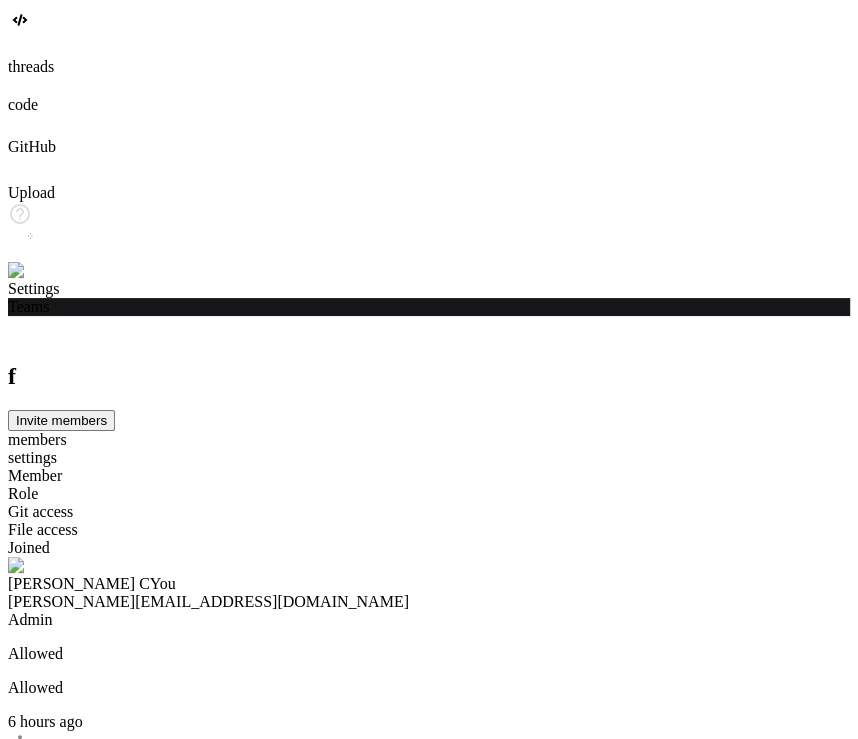 click on "settings" at bounding box center (429, 458) 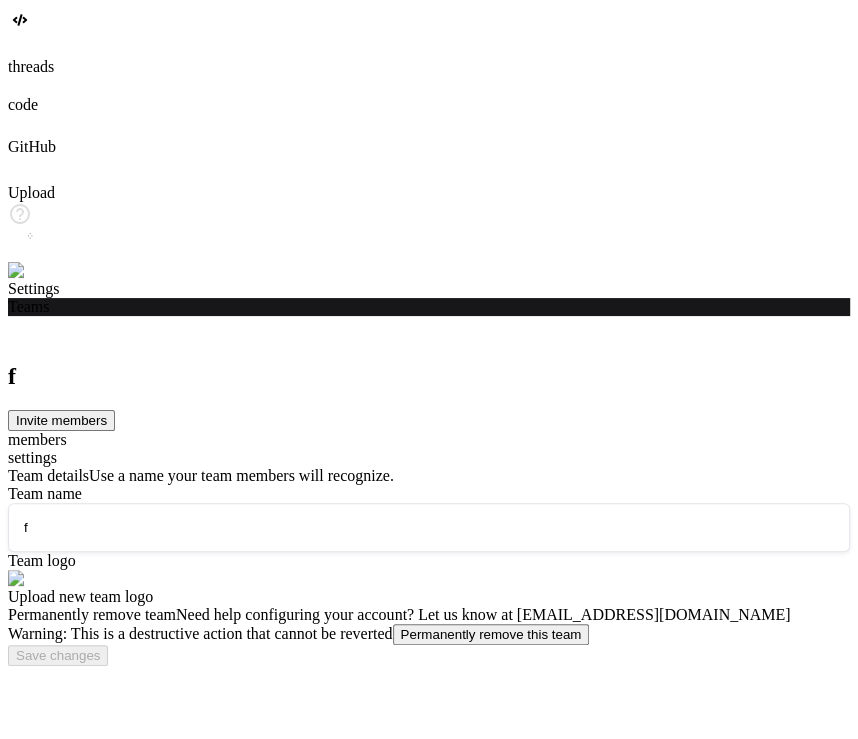 click on "members" at bounding box center (429, 440) 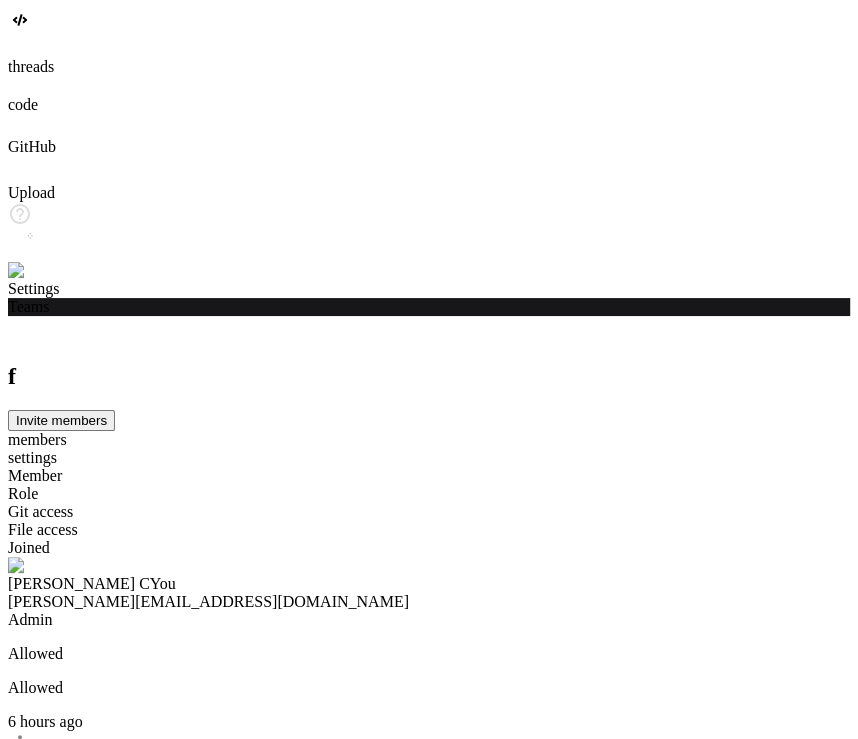 click on "settings" at bounding box center (429, 458) 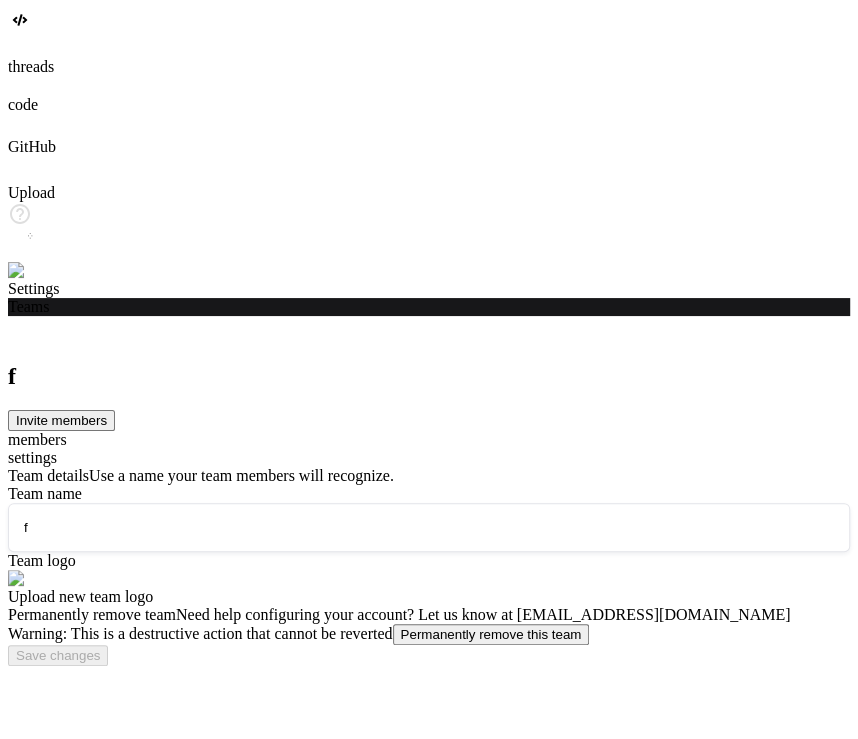 click on "f" at bounding box center [429, 527] 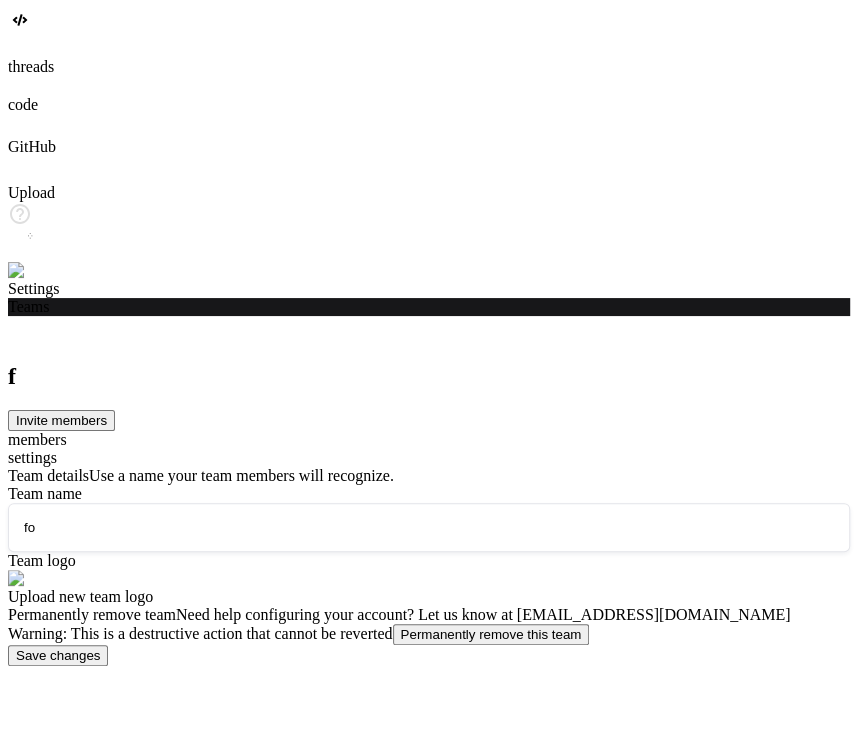 click on "Save changes" at bounding box center (58, 655) 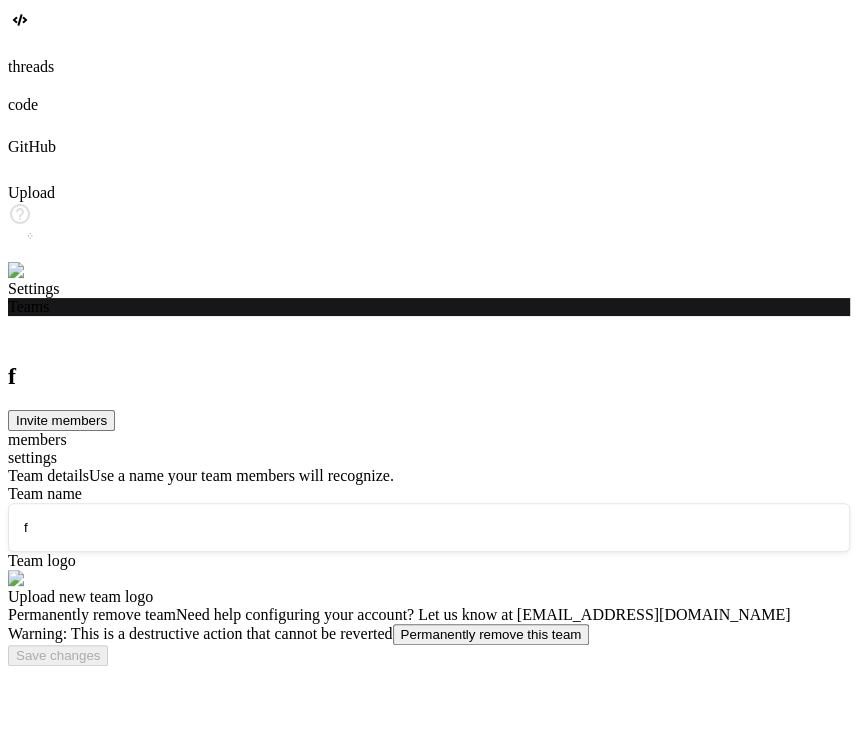 click 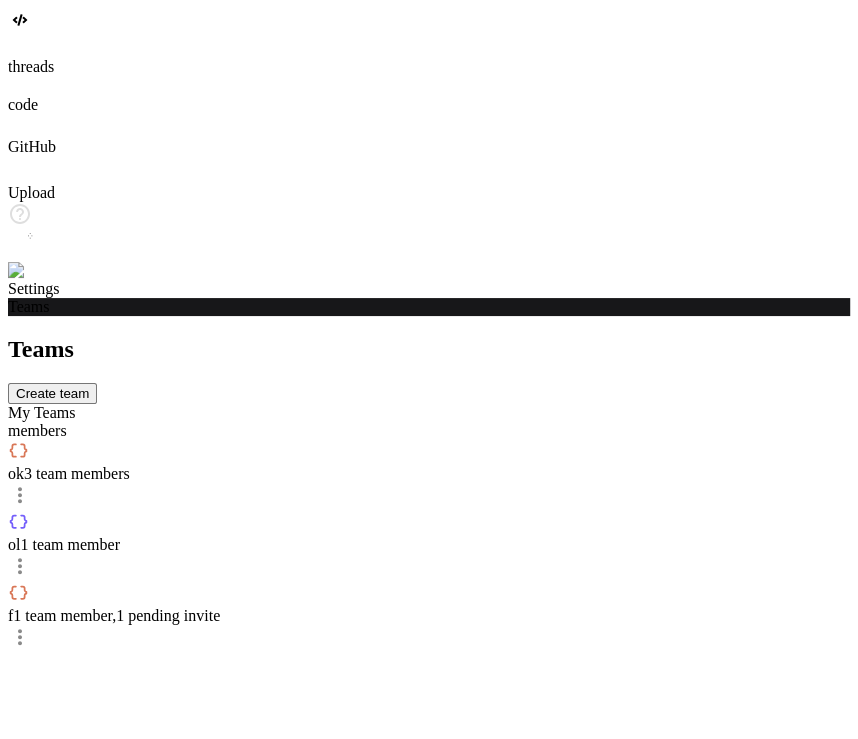 click on "1 team member ,  1 pending invite" at bounding box center (116, 615) 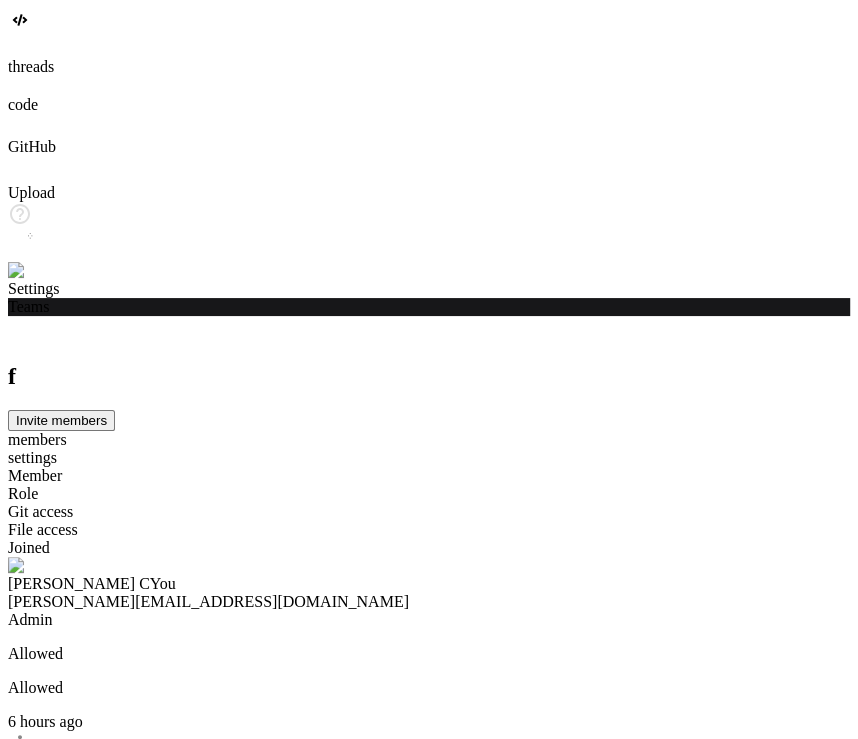 click on "settings" at bounding box center (429, 458) 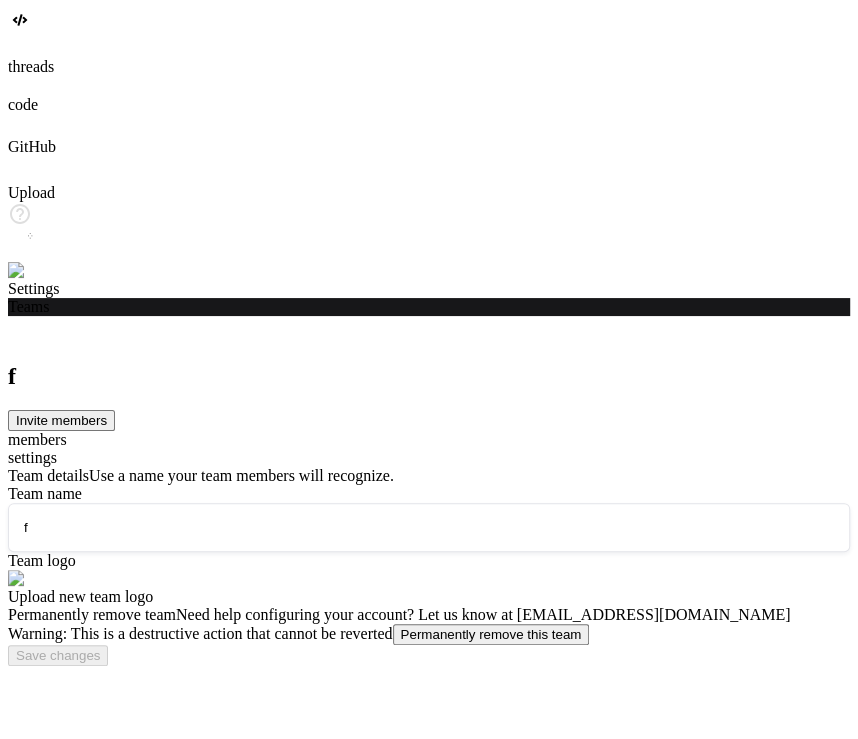 click on "f" at bounding box center (429, 527) 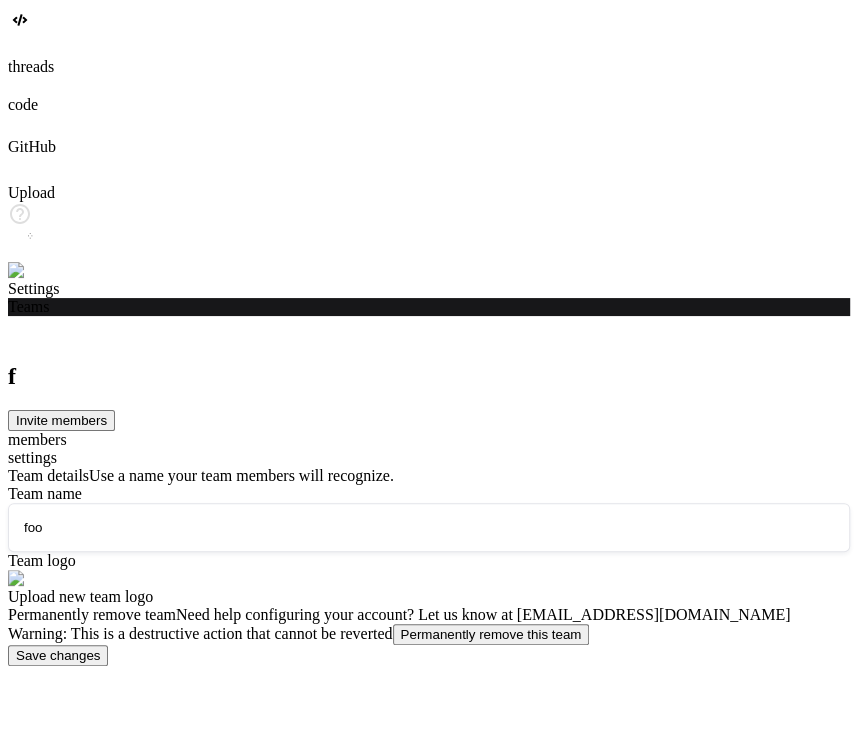 click on "Save changes" at bounding box center [58, 655] 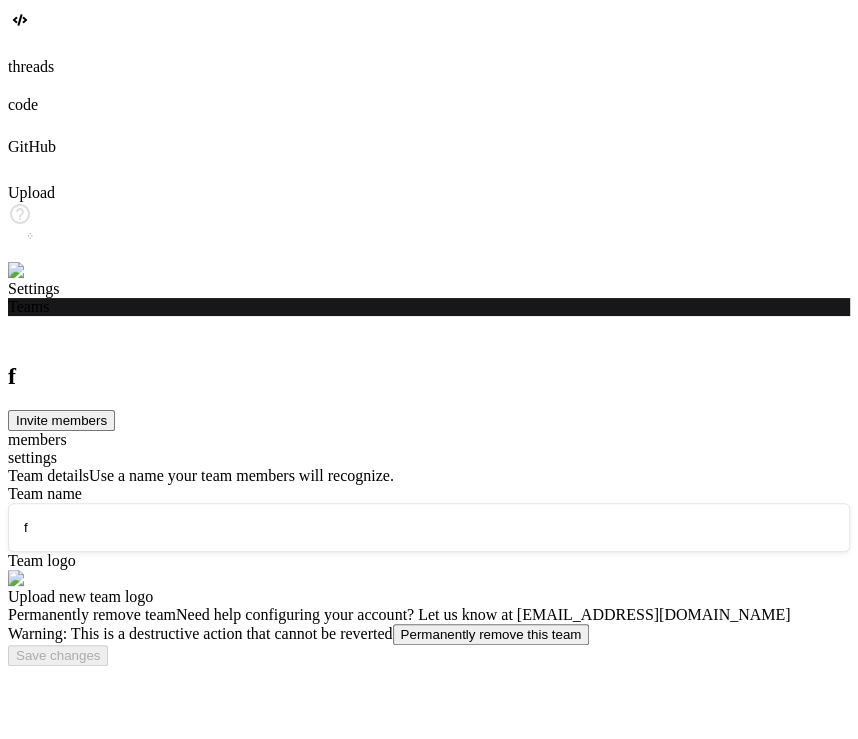 click on "f" at bounding box center [429, 527] 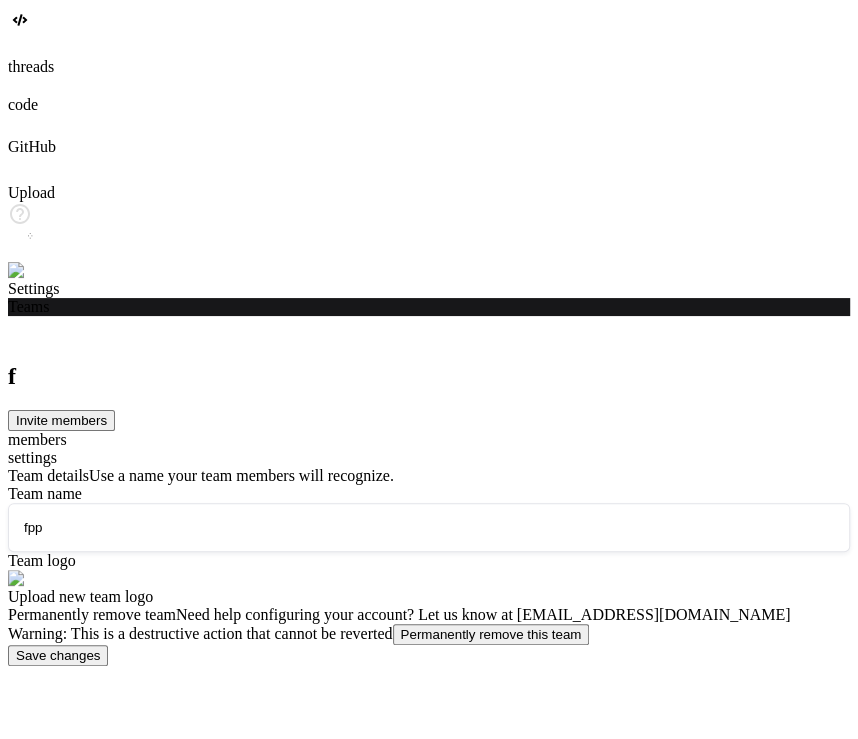 click on "Save changes" at bounding box center [58, 655] 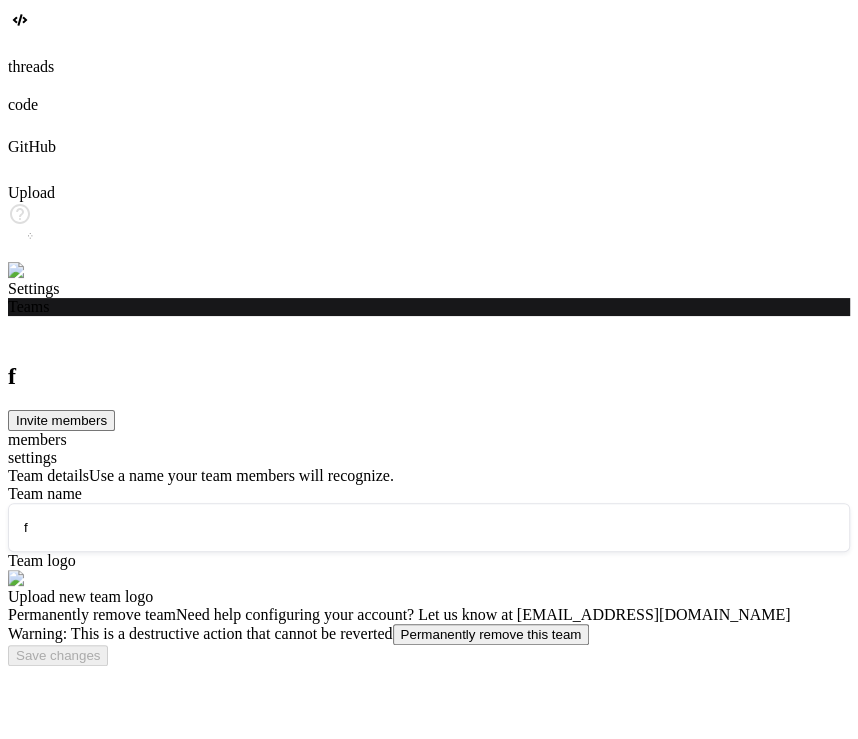 click on "f" at bounding box center (429, 527) 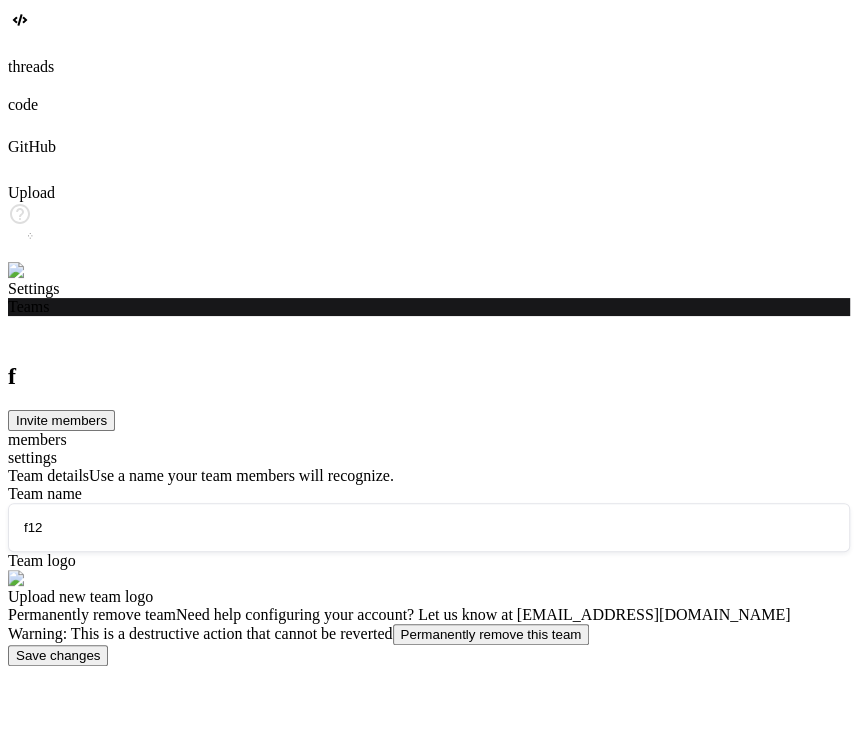 click on "Save changes" at bounding box center (58, 655) 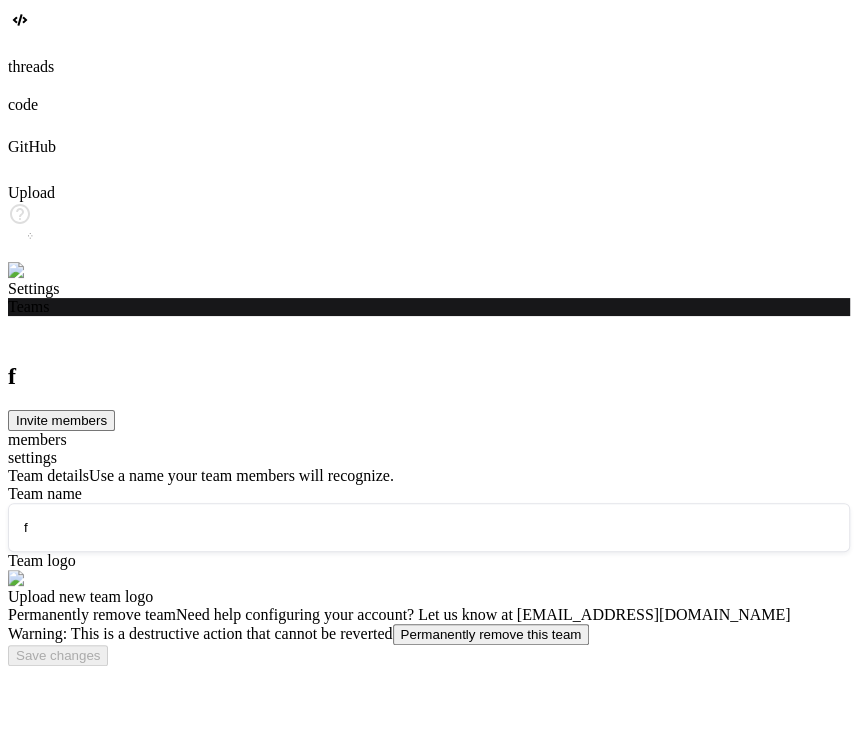 click on "members" at bounding box center (429, 440) 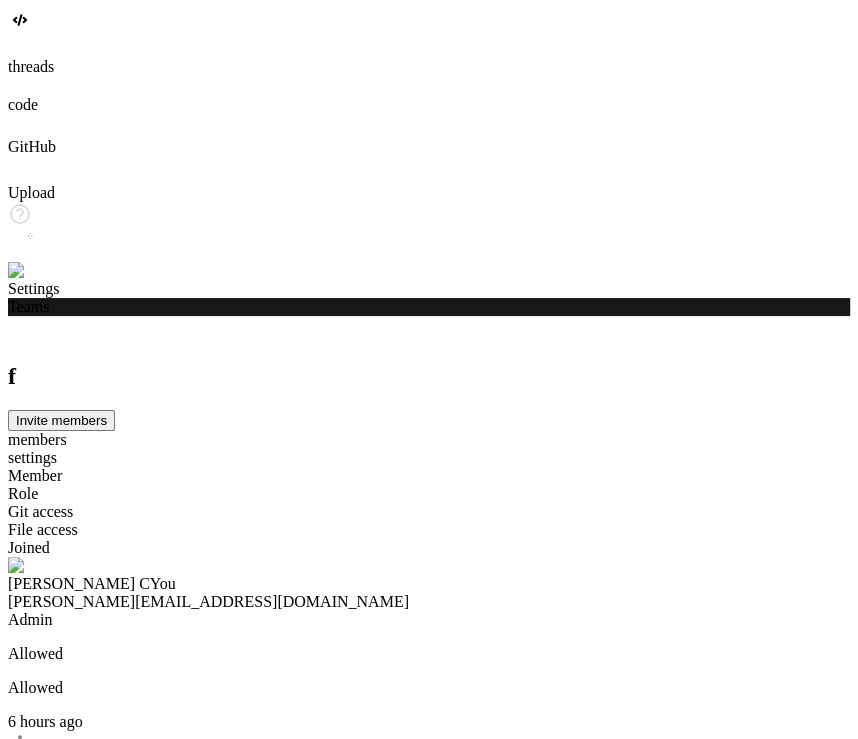 click 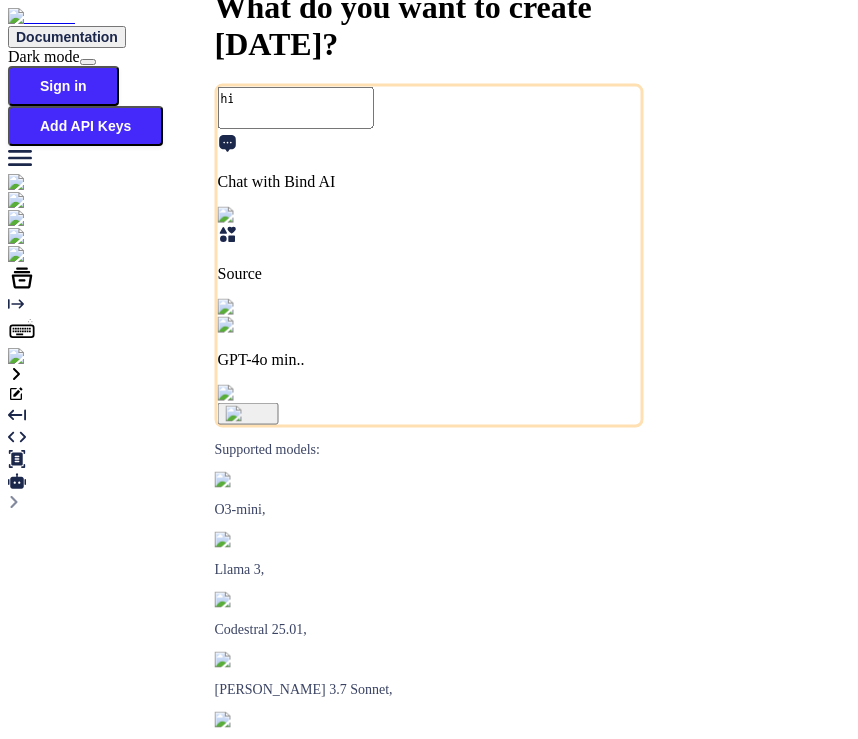 scroll, scrollTop: 0, scrollLeft: 0, axis: both 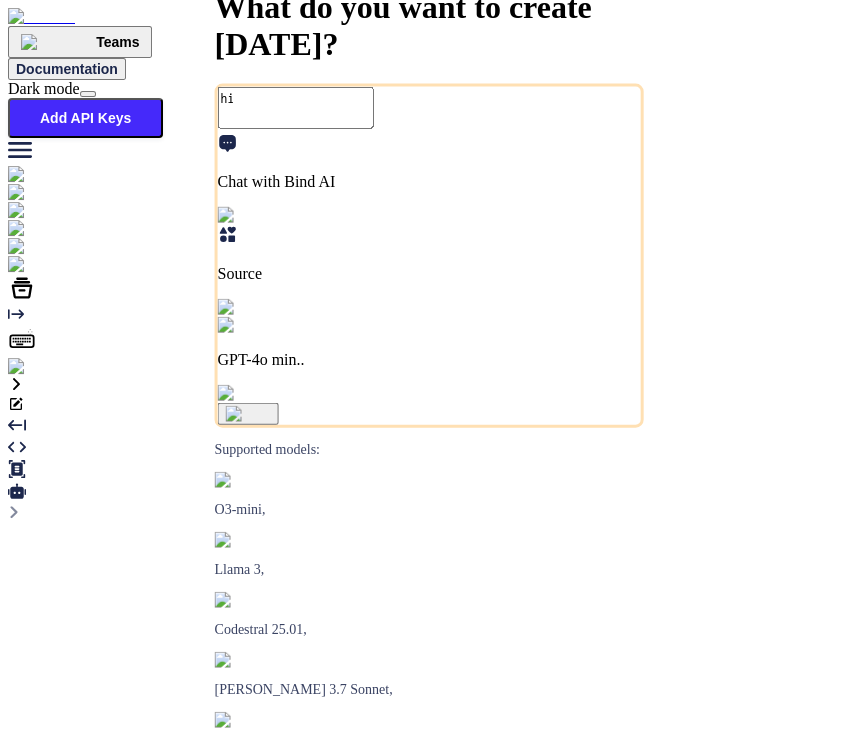 click at bounding box center (40, 367) 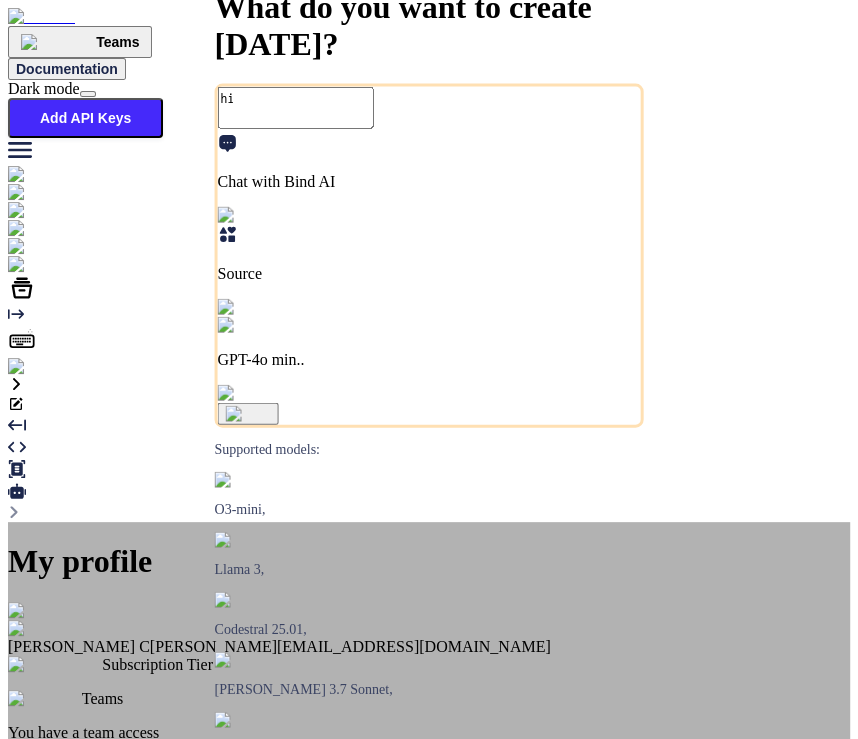 click on "My profile Saravanan C [EMAIL_ADDRESS][DOMAIN_NAME] Subscription Tier Teams You have a team access Thank you for using Bind! Yearly Subscription renews on [DATE] Manage Subscription Log out" at bounding box center [429, 742] 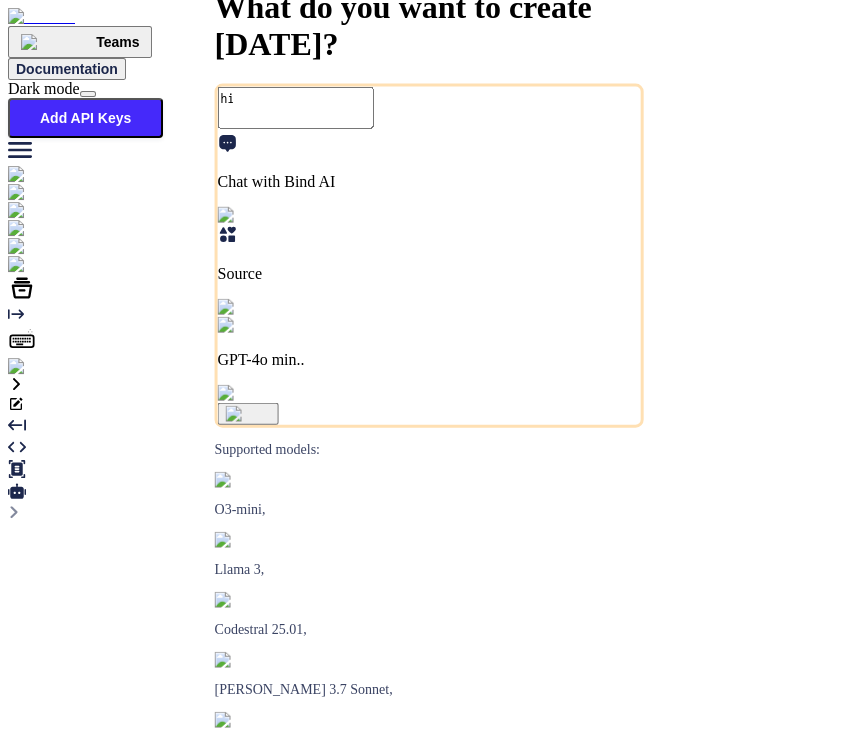 click 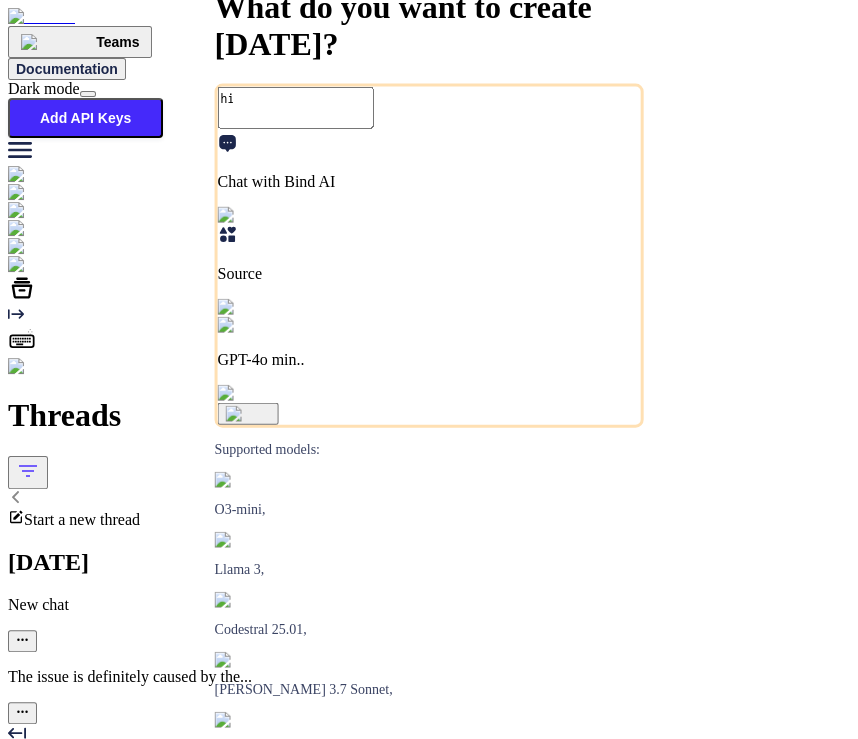 click at bounding box center (29, 175) 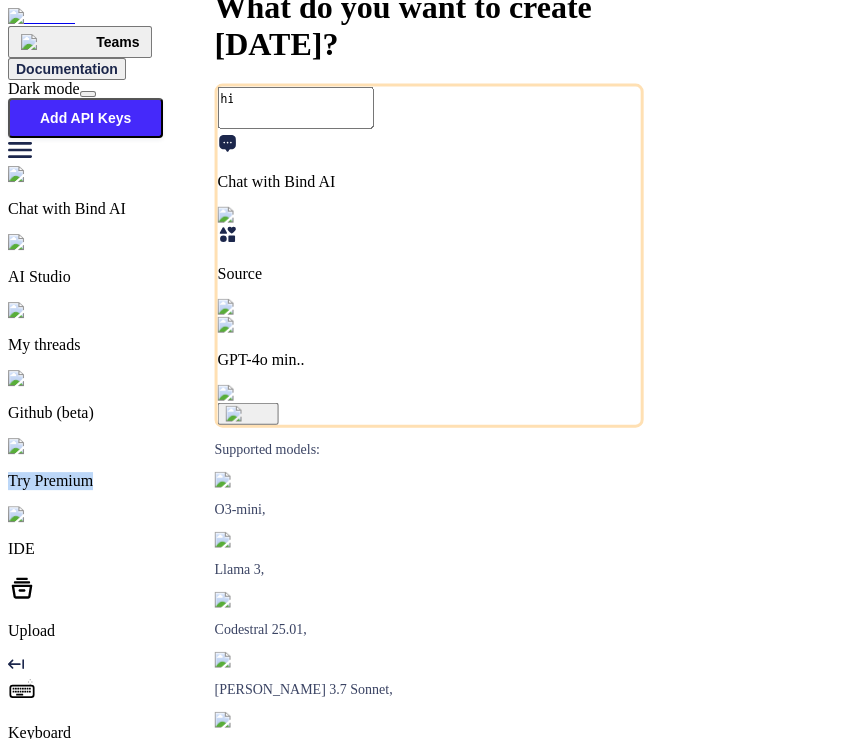 drag, startPoint x: 45, startPoint y: 272, endPoint x: 117, endPoint y: 307, distance: 80.05623 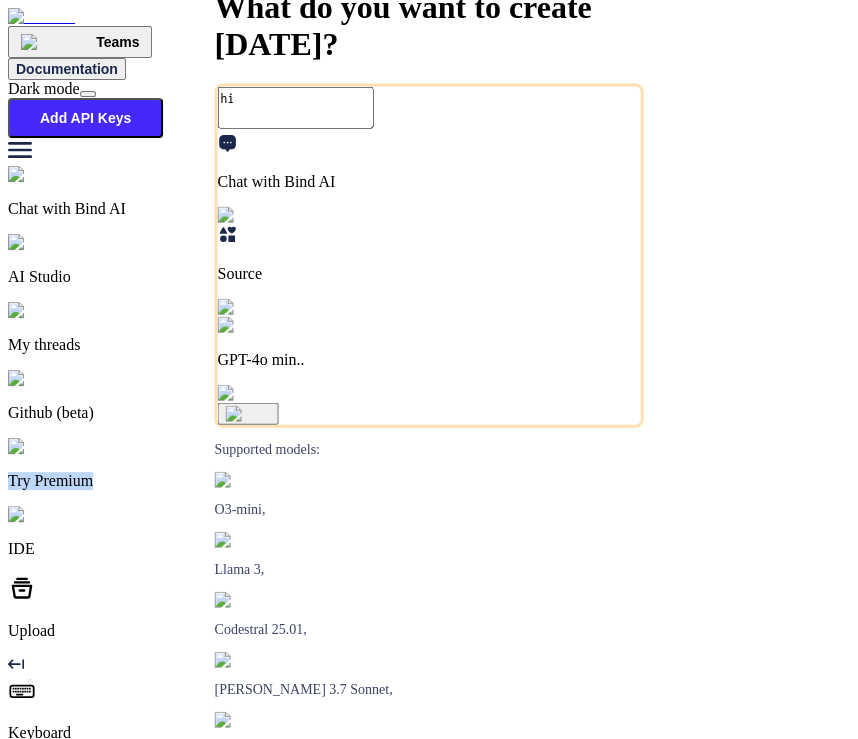 type on "x" 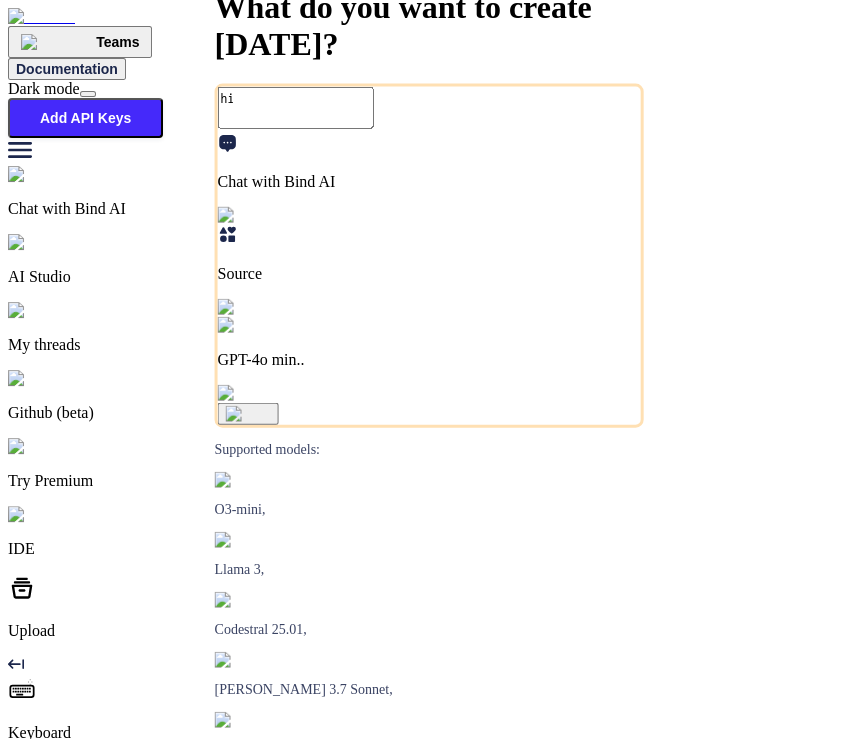 click 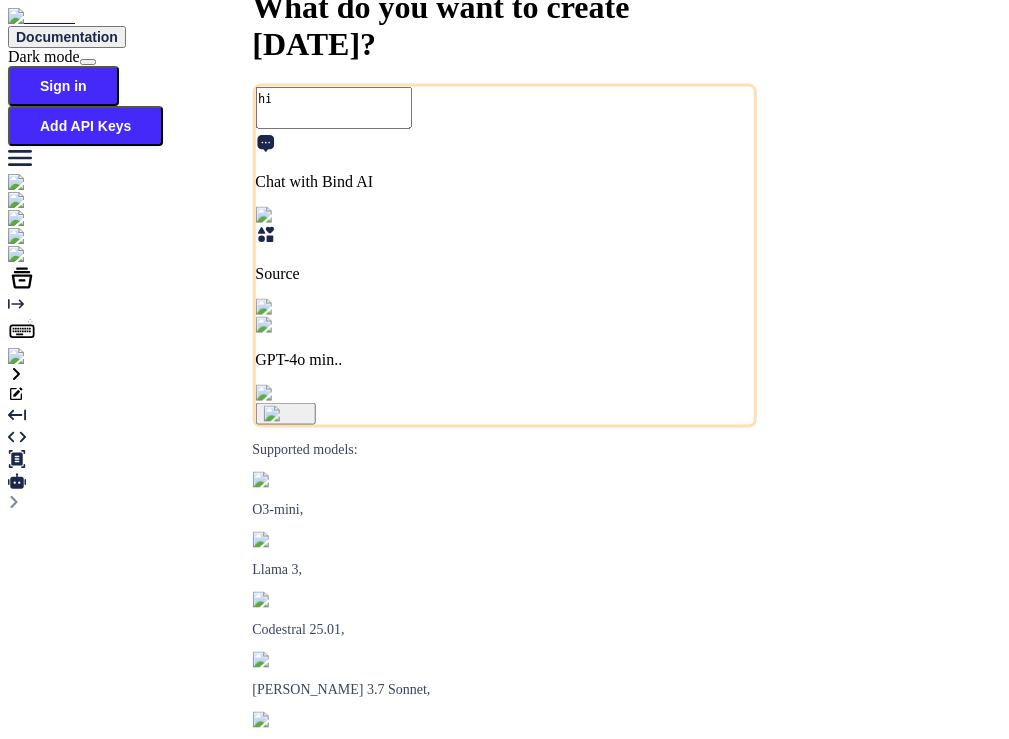 scroll, scrollTop: 0, scrollLeft: 0, axis: both 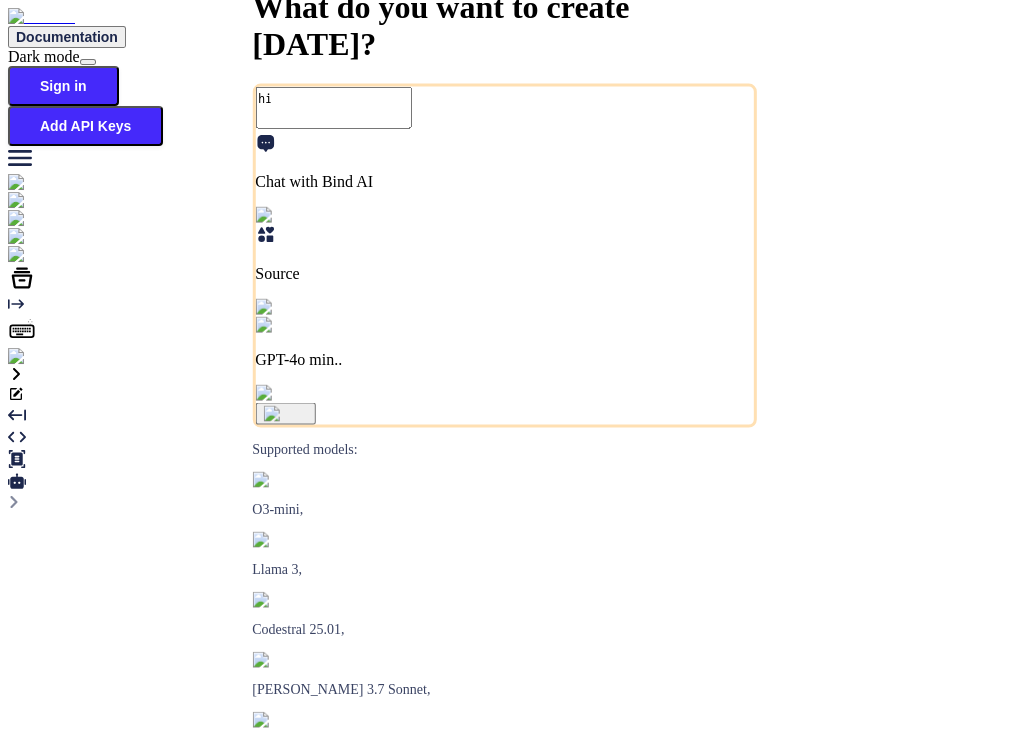click at bounding box center [35, 357] 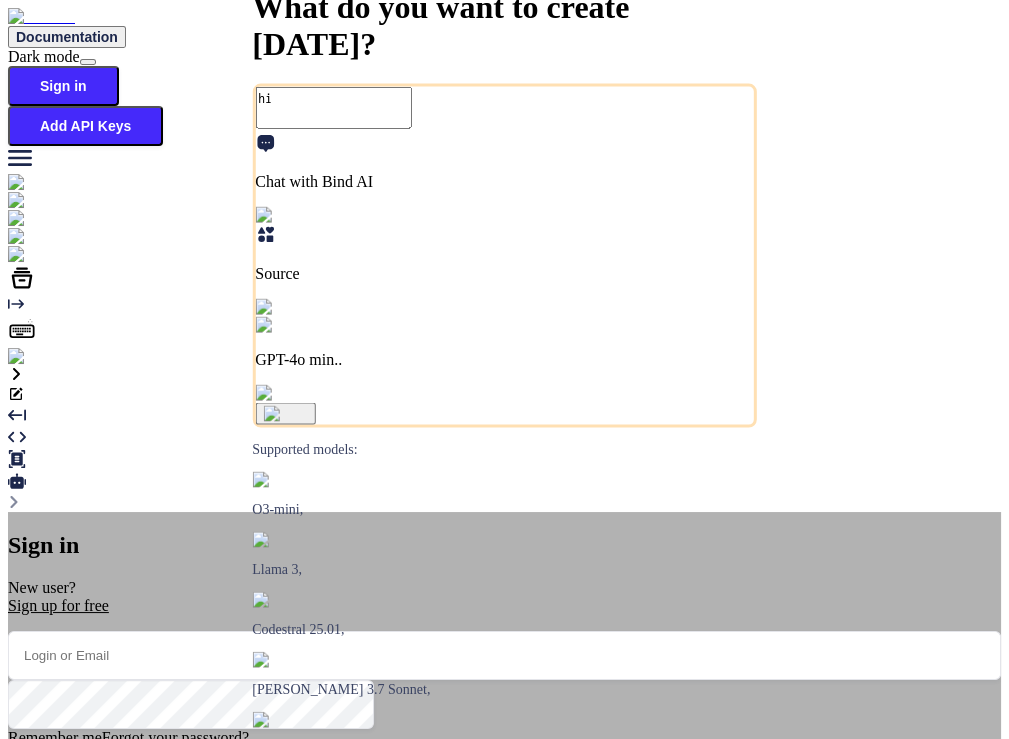 click on "Sign in with Google" at bounding box center [117, 837] 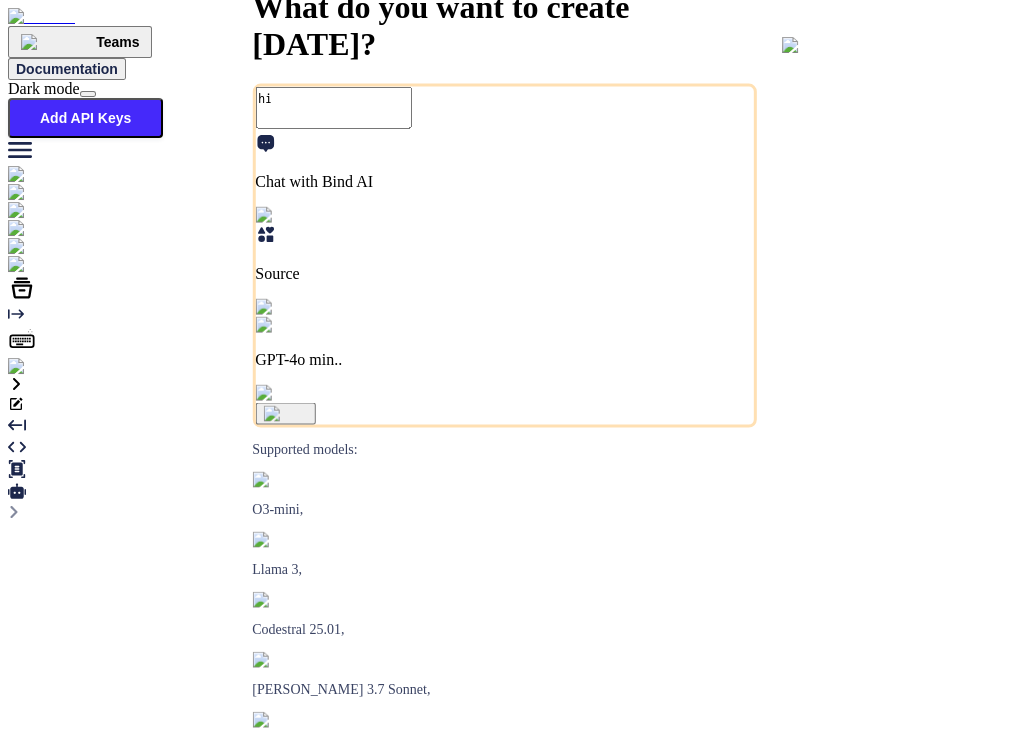 type on "x" 